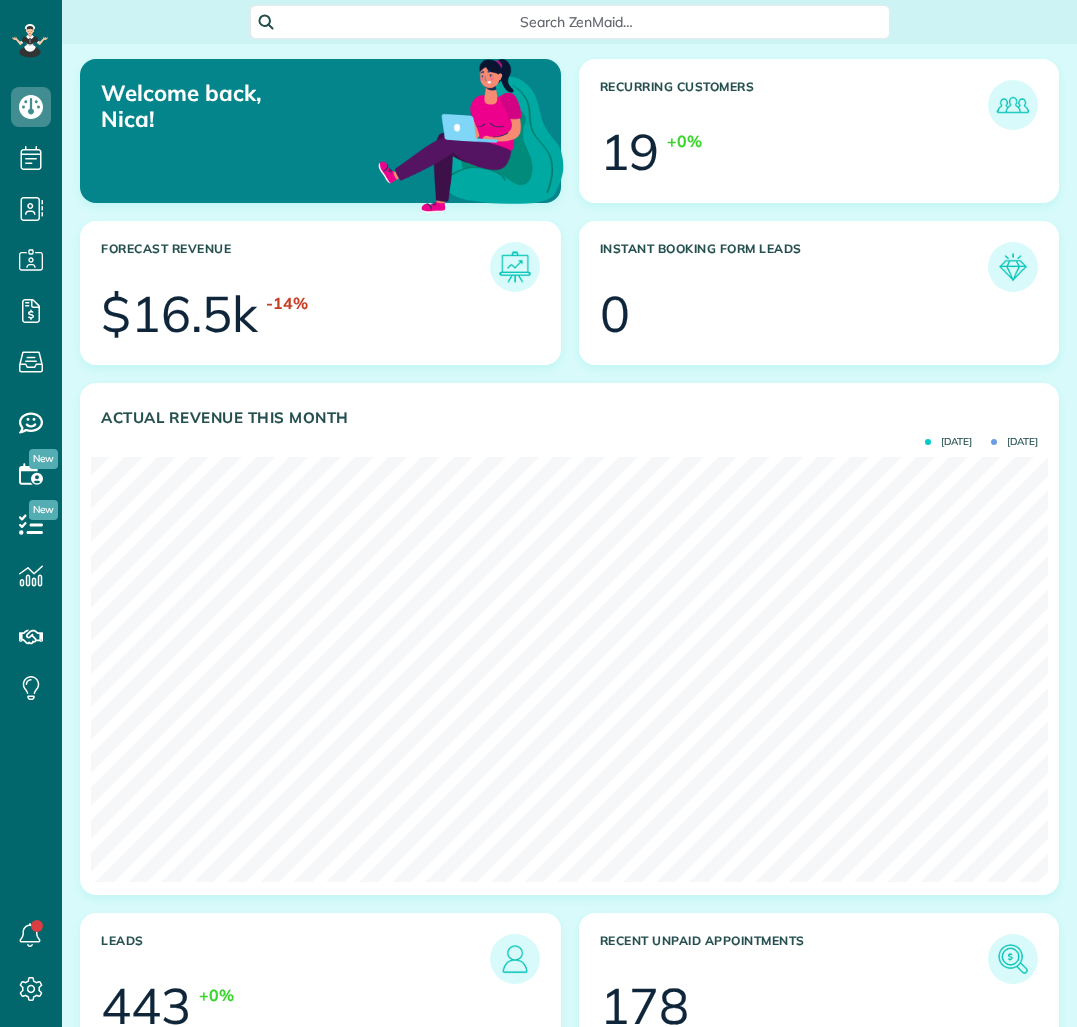 scroll, scrollTop: 0, scrollLeft: 0, axis: both 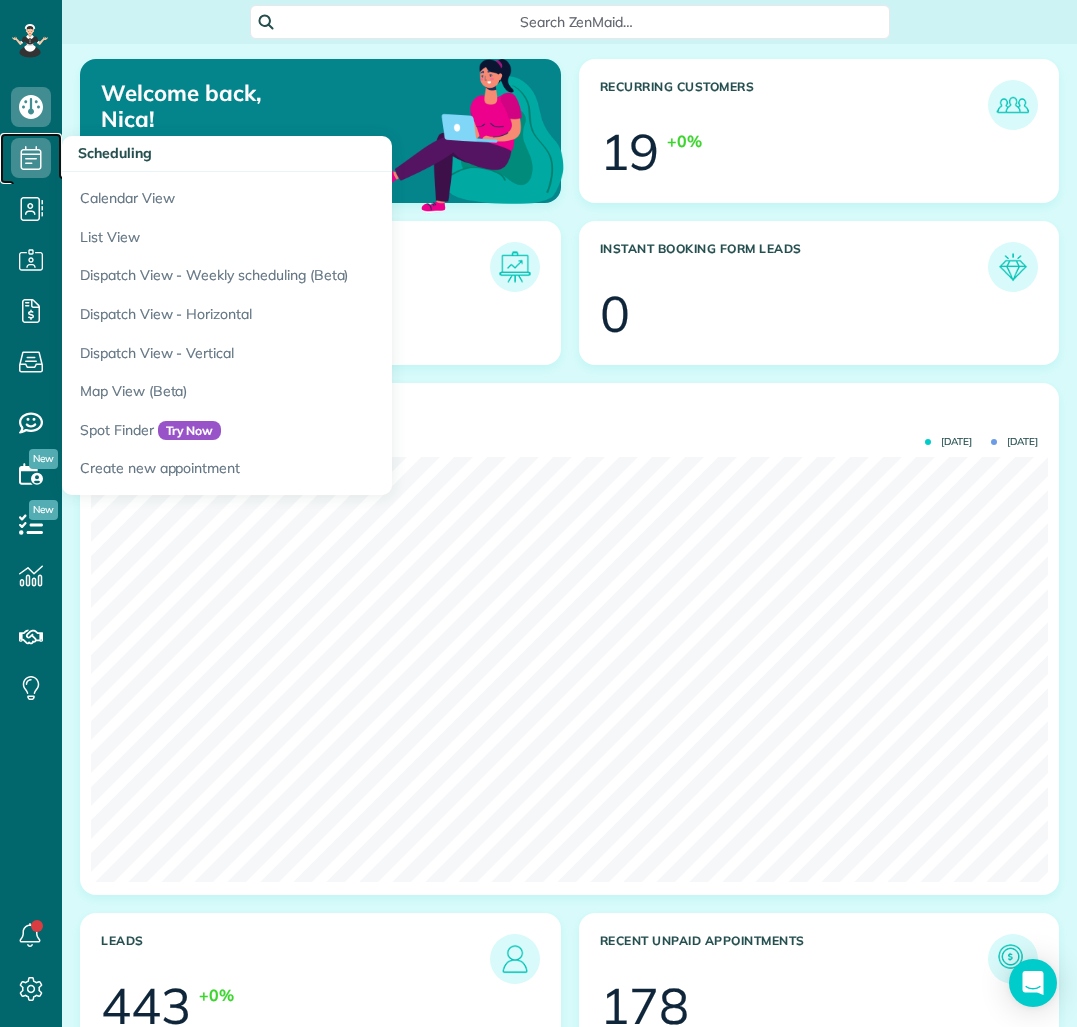 click 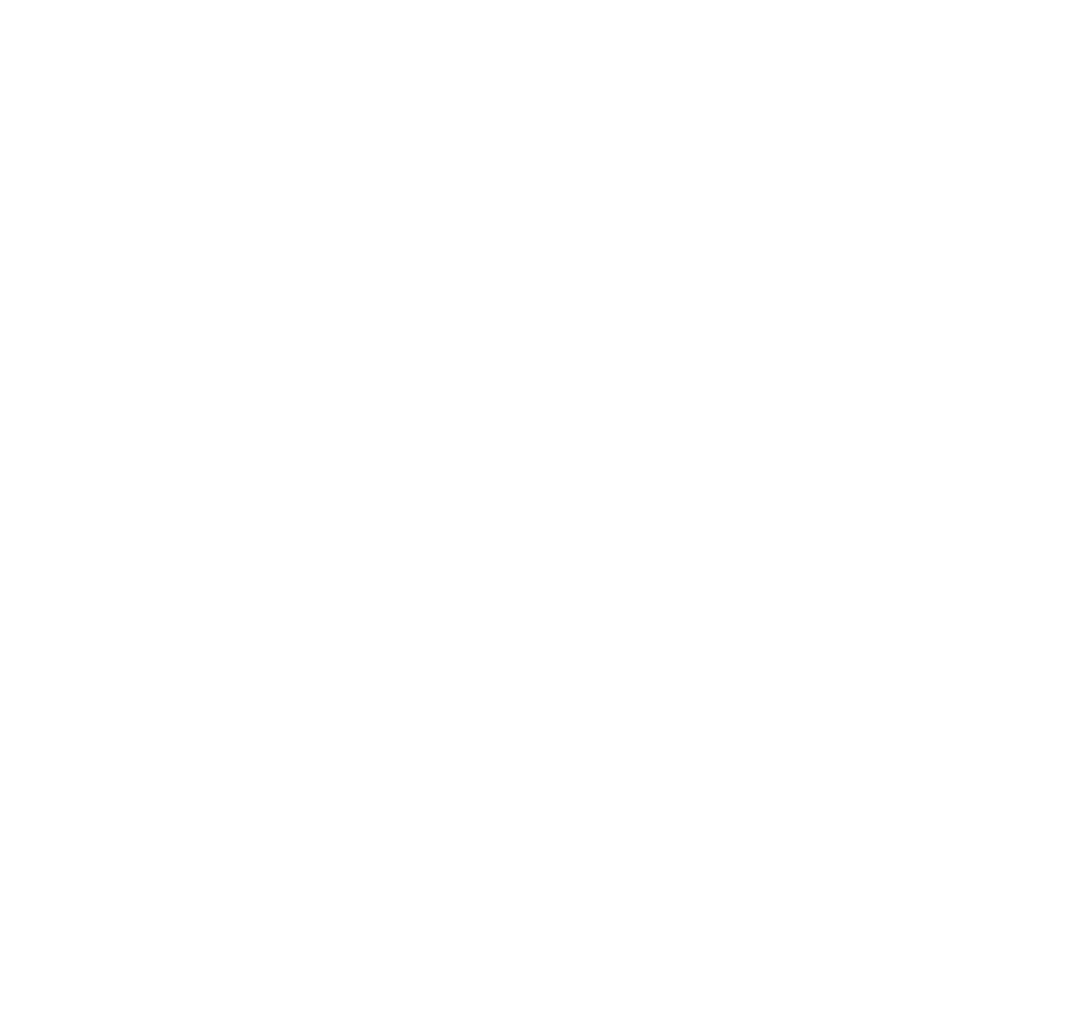 scroll, scrollTop: 0, scrollLeft: 0, axis: both 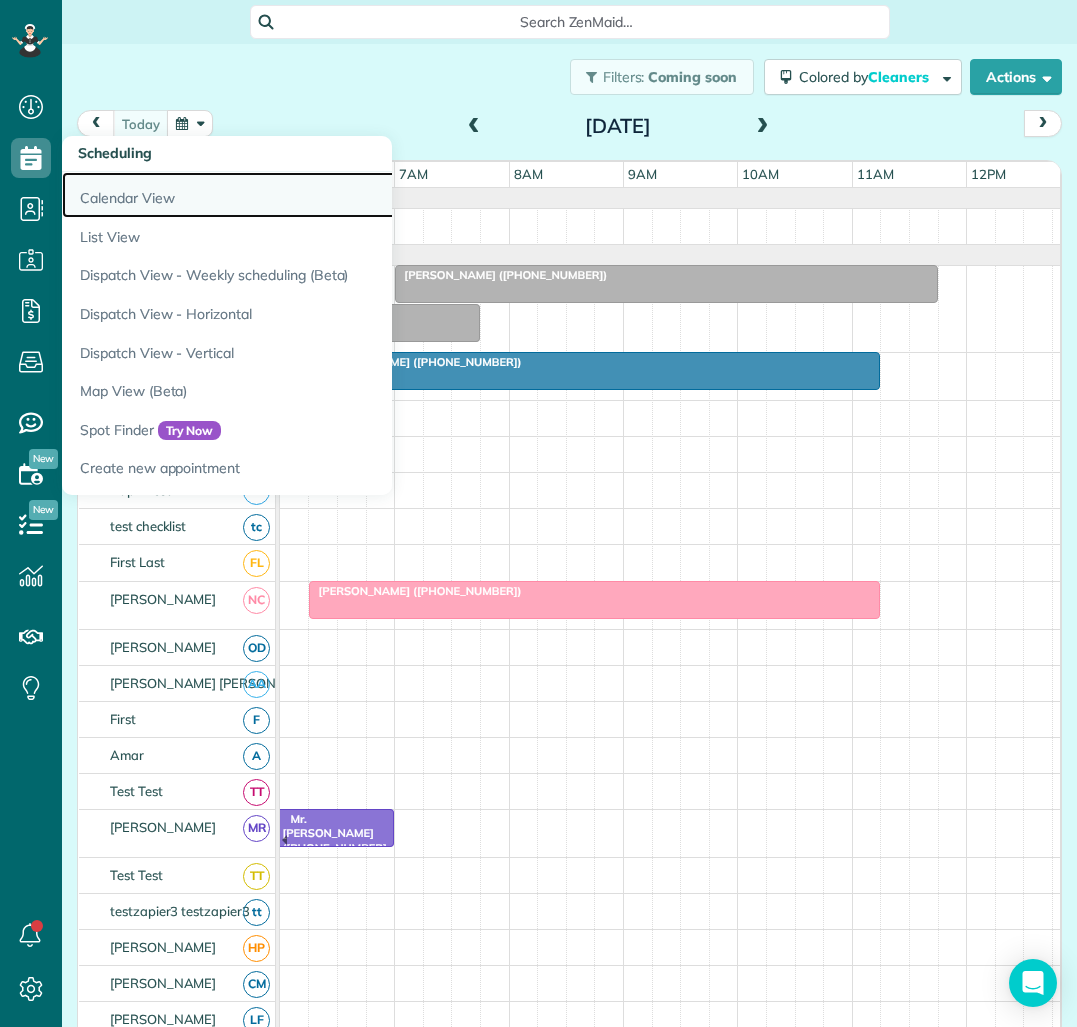 click on "Calendar View" at bounding box center [312, 195] 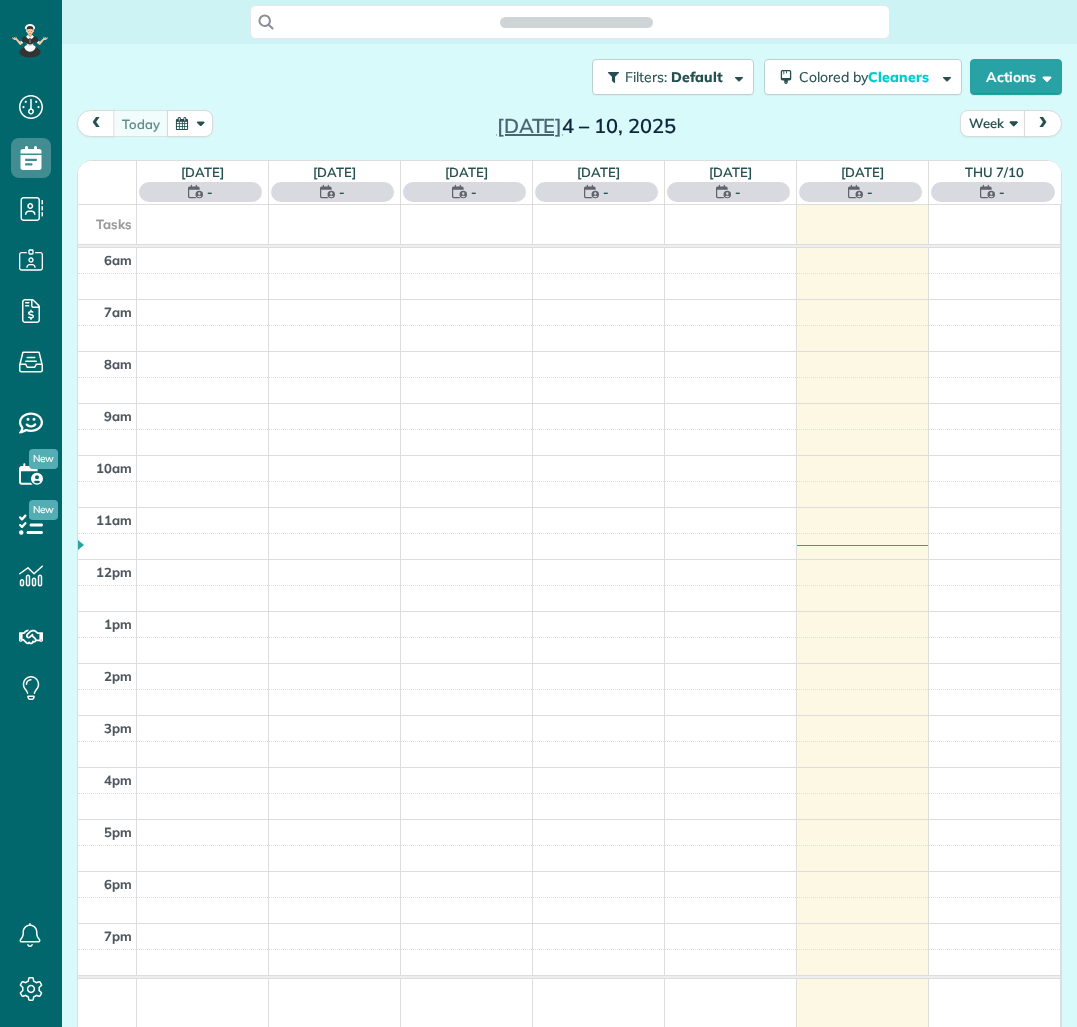 scroll, scrollTop: 0, scrollLeft: 0, axis: both 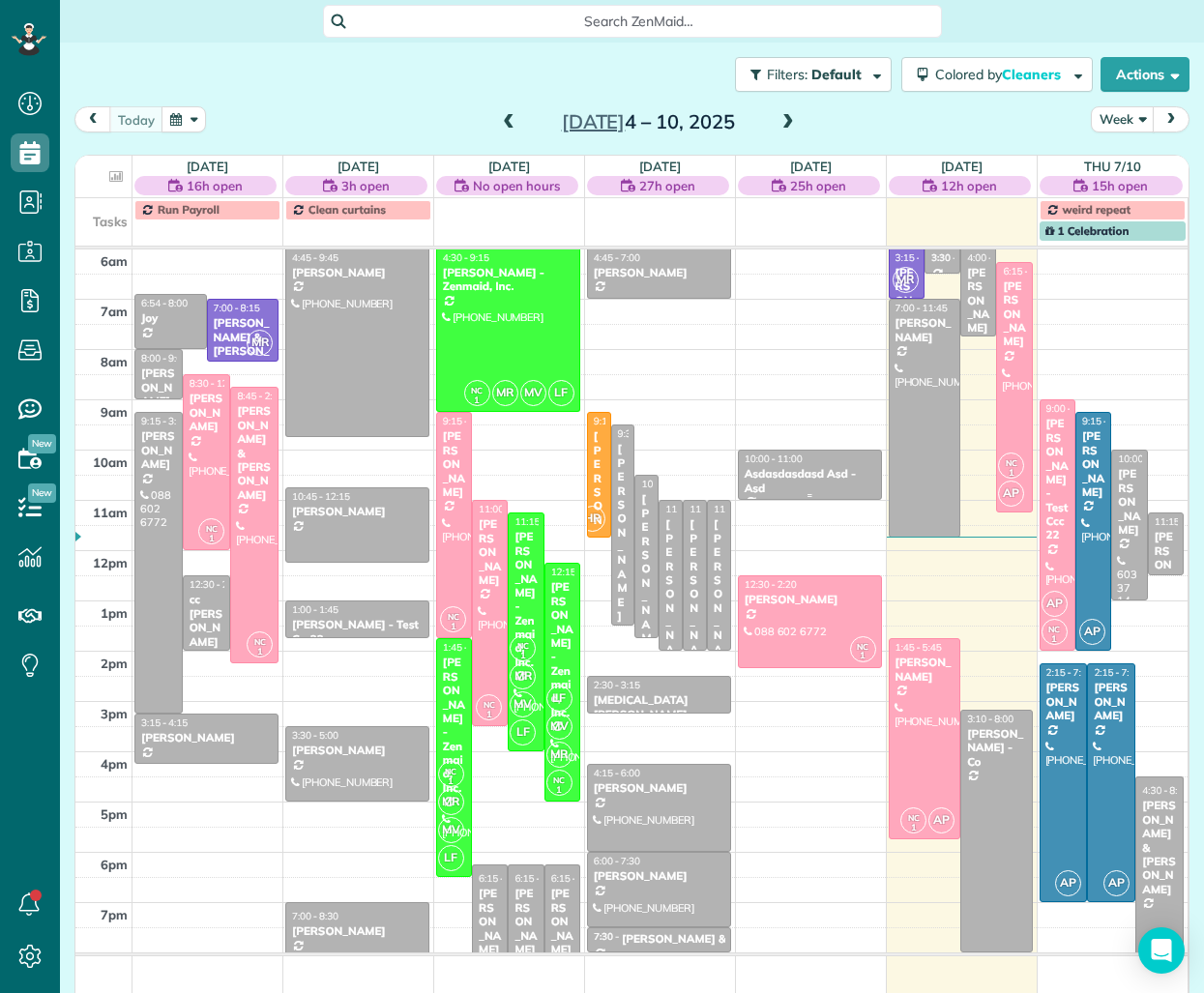 click on "Asdasdasdasd Asd - Asd" at bounding box center [809, 481] 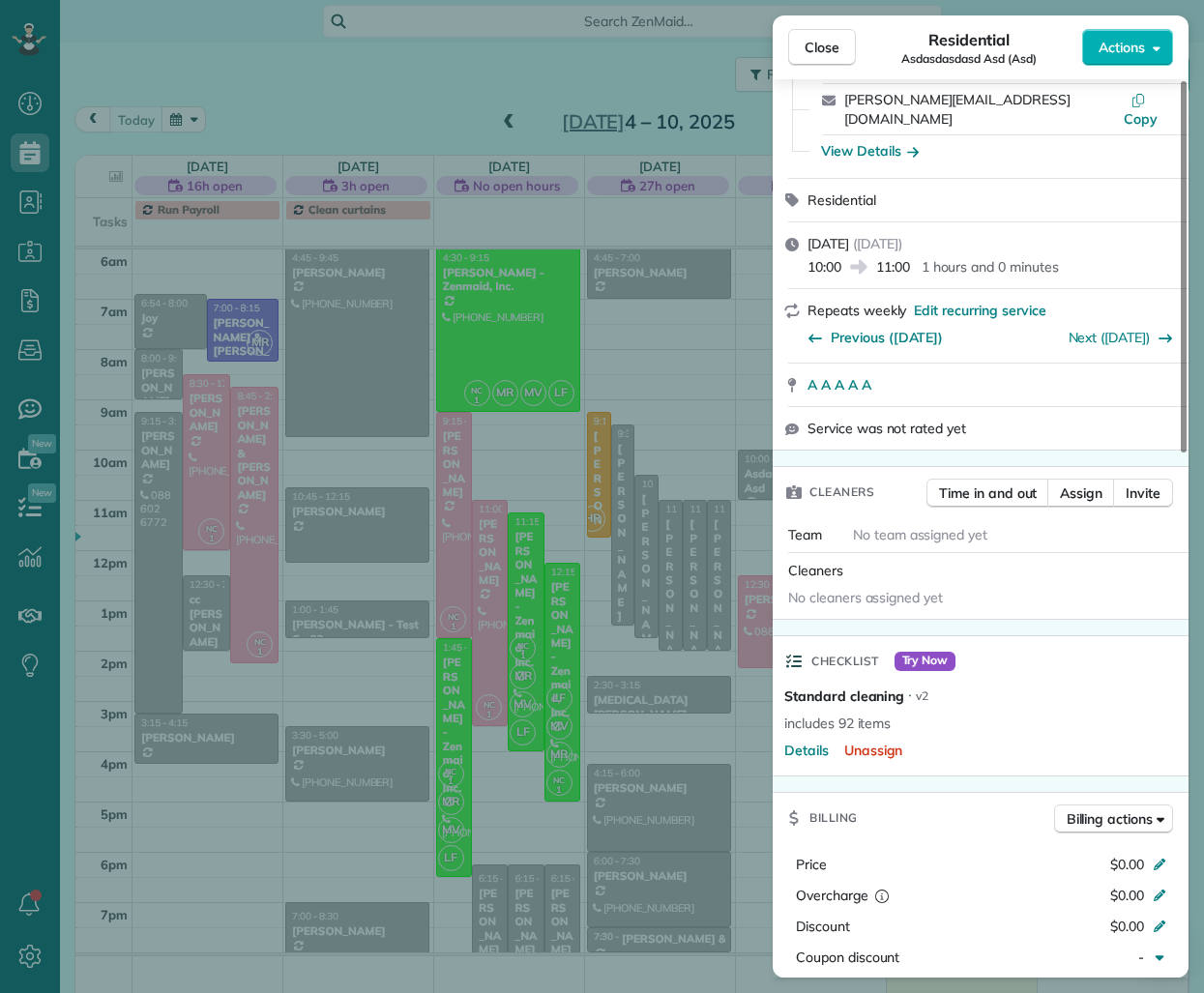 scroll, scrollTop: 0, scrollLeft: 0, axis: both 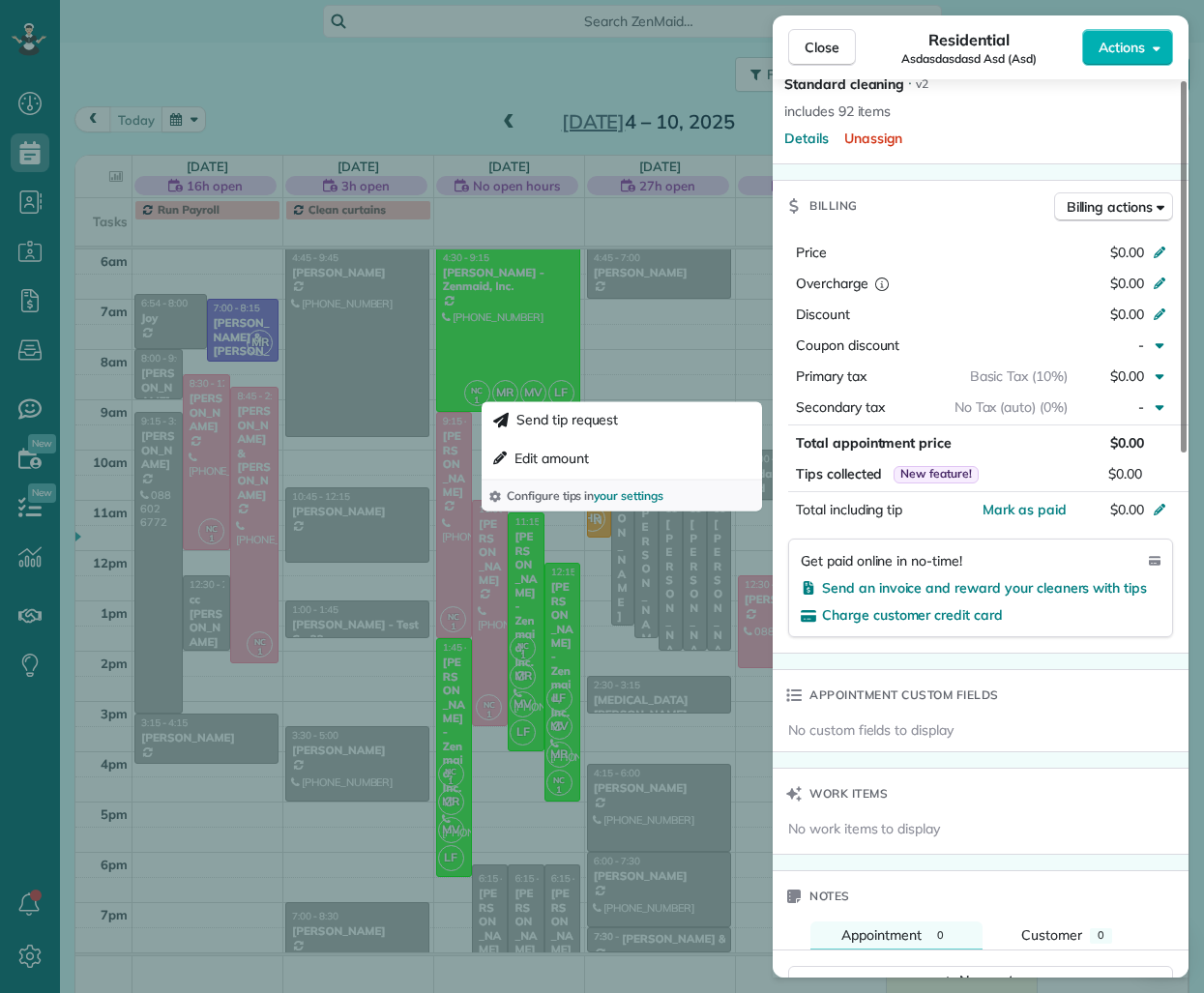 click on "Configure tips in  your settings" at bounding box center (622, 495) 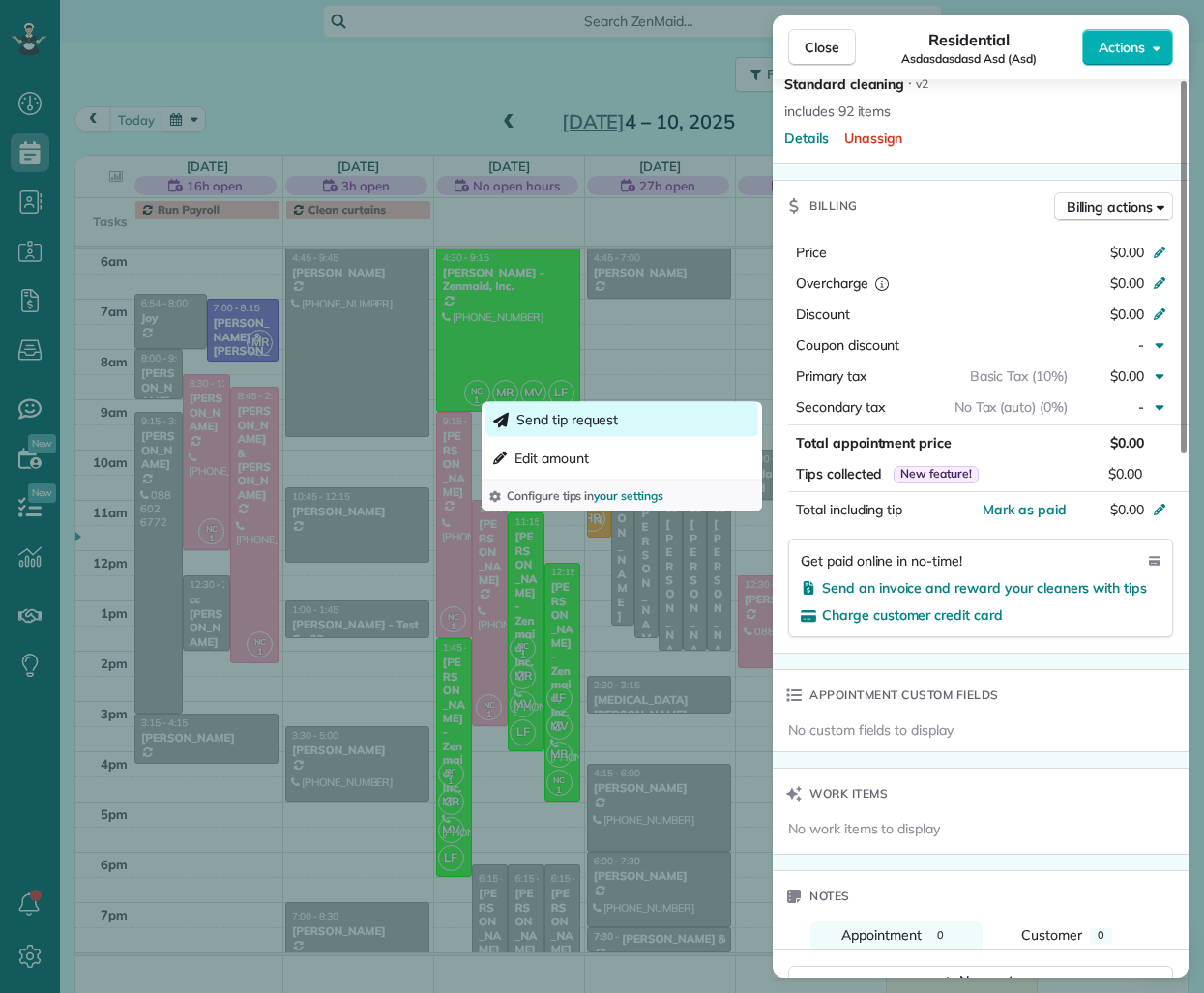 click on "Send tip request" at bounding box center [622, 420] 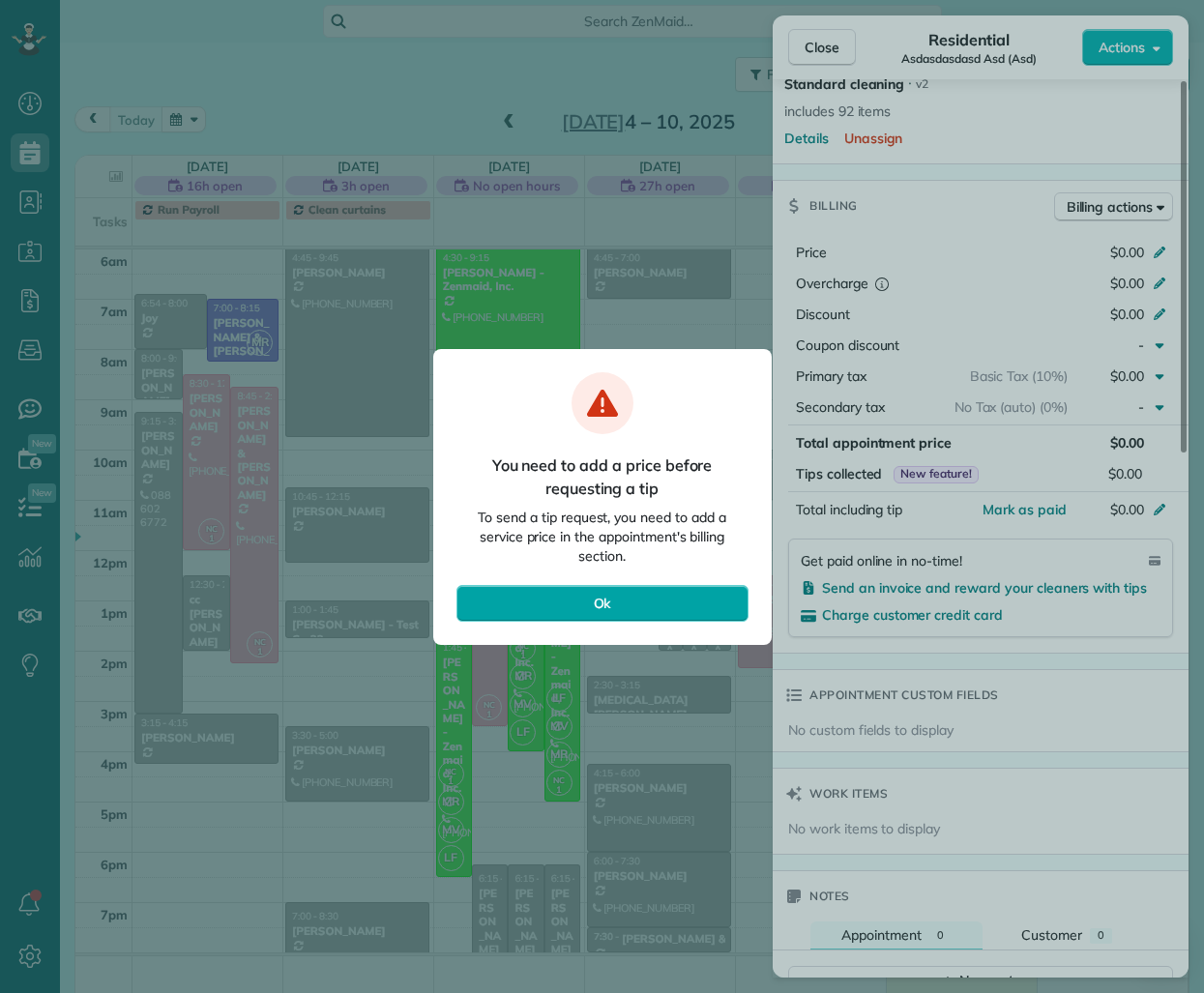 click on "Ok" at bounding box center (602, 603) 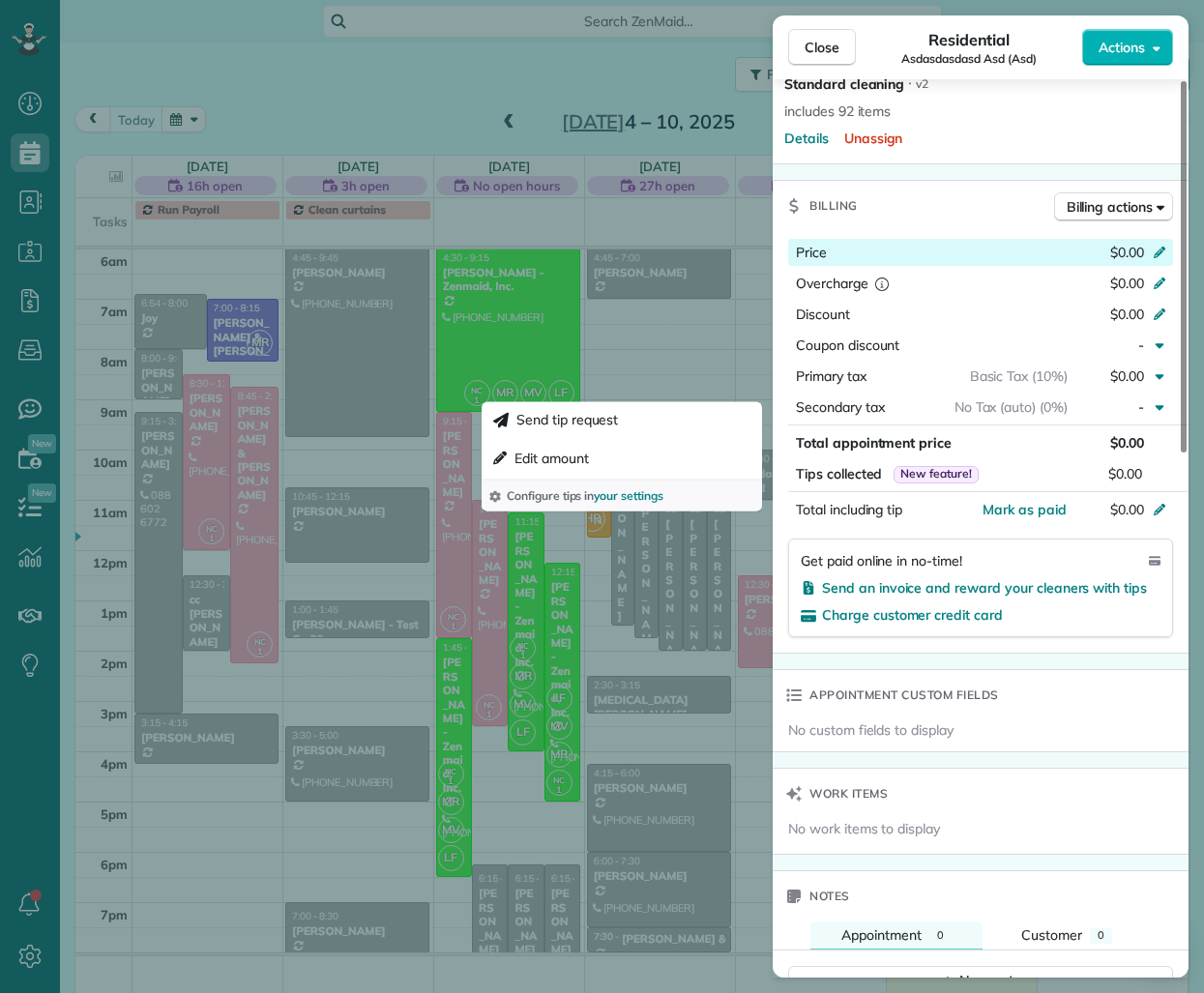 click on "$0.00" at bounding box center (1127, 252) 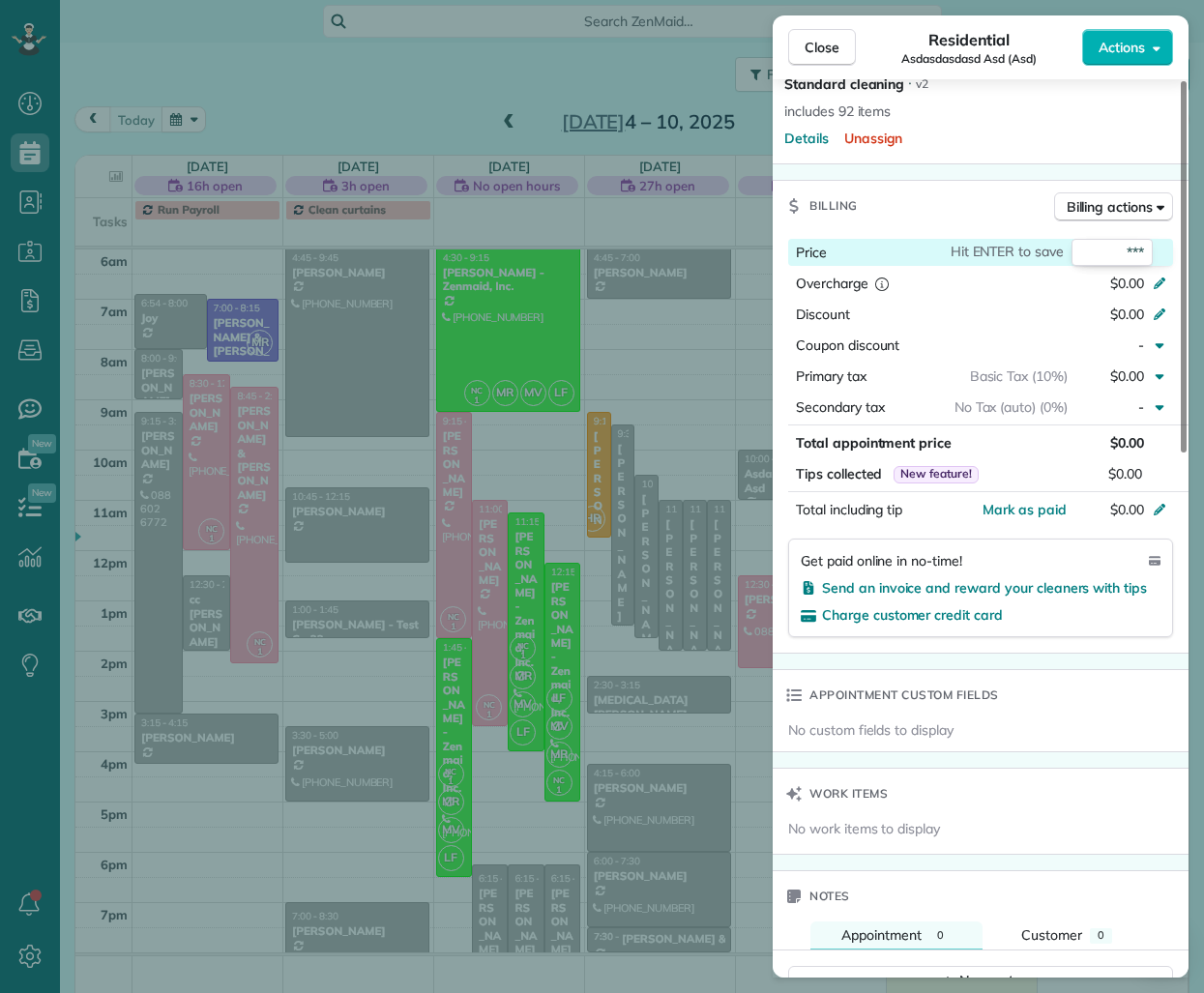 type on "****" 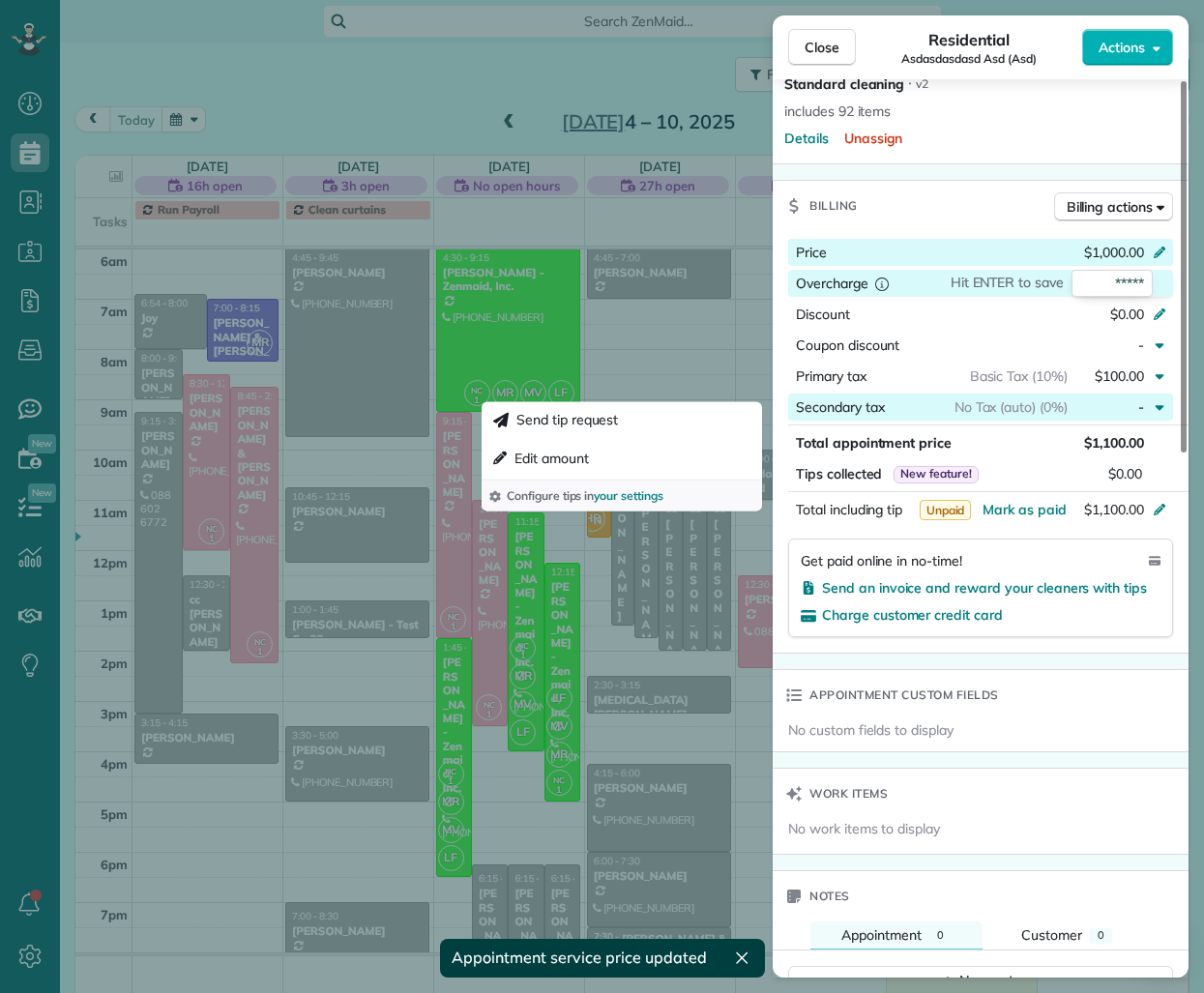 click on "No Tax (auto) (0%)" at bounding box center [1011, 407] 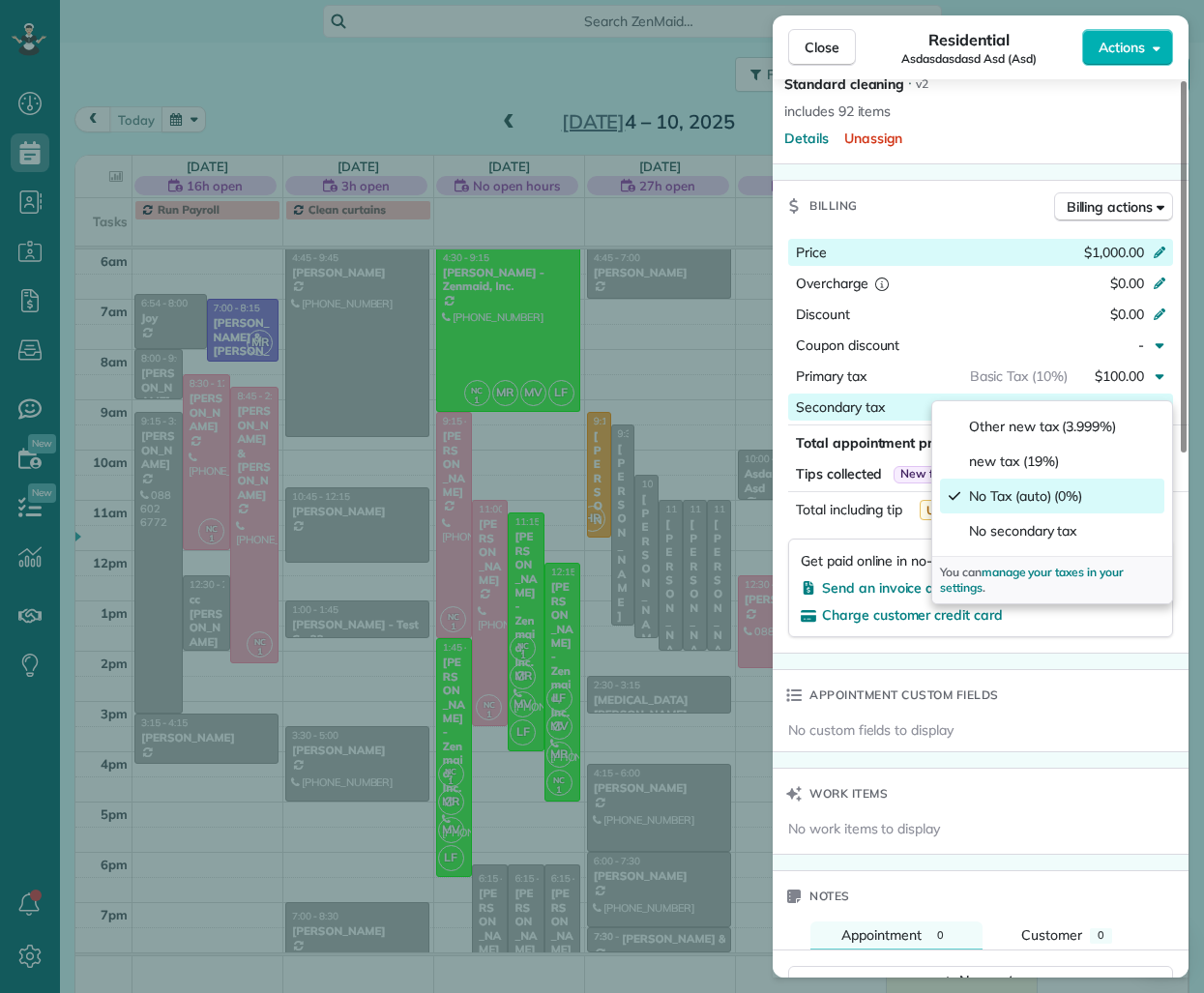 click on "Total appointment price" at bounding box center [873, 443] 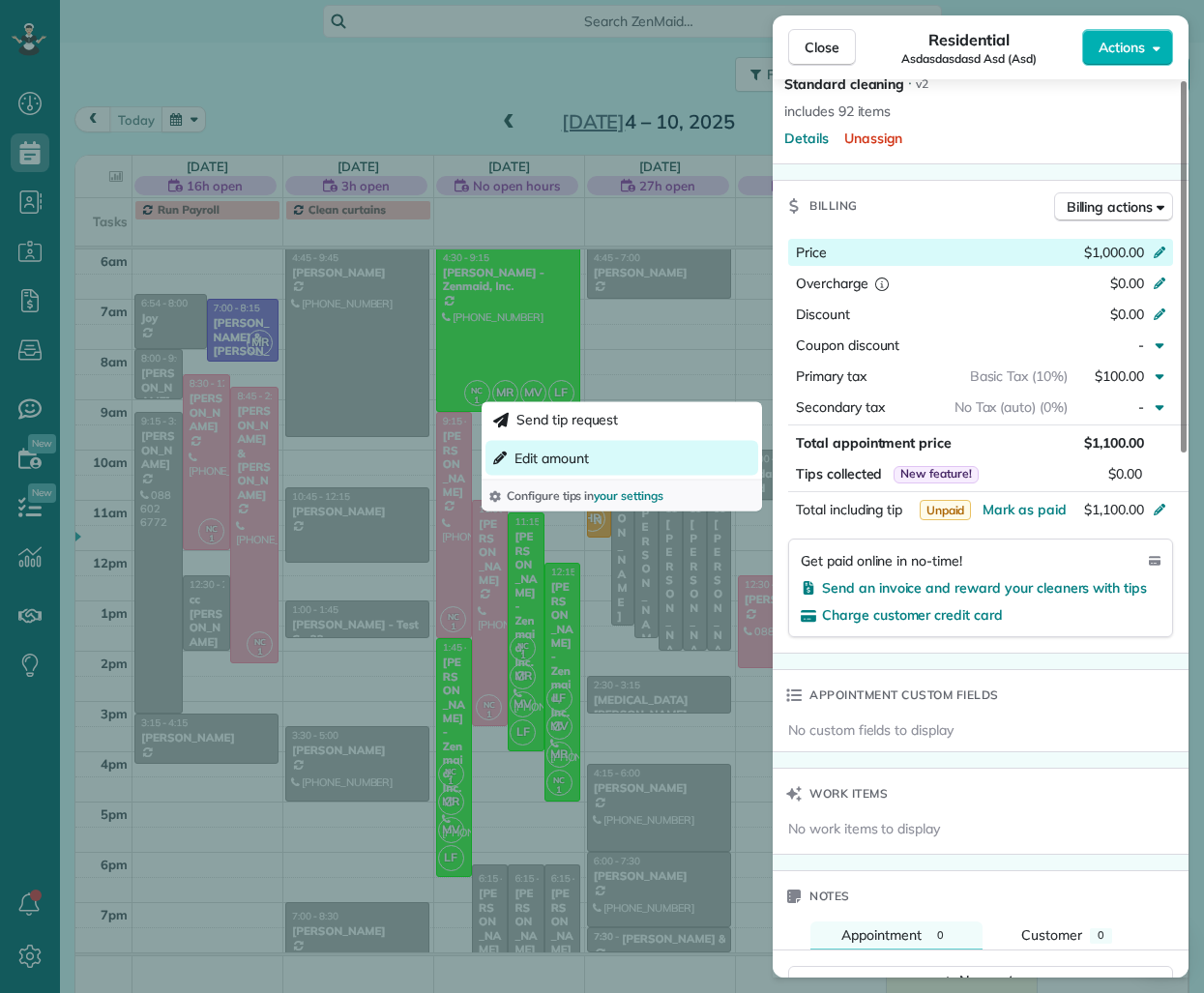 click on "Edit amount" at bounding box center [622, 458] 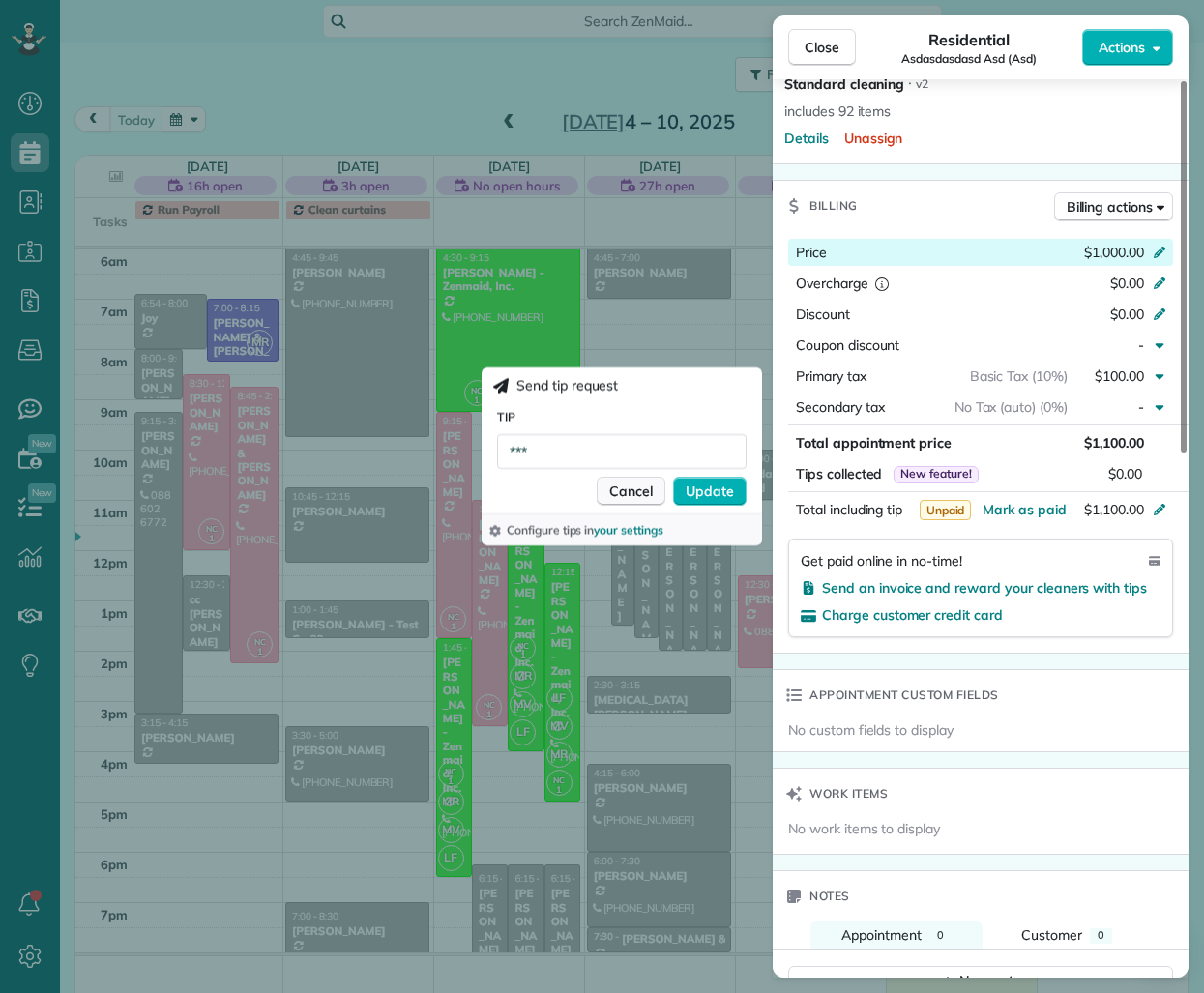 click on "Cancel" at bounding box center (631, 491) 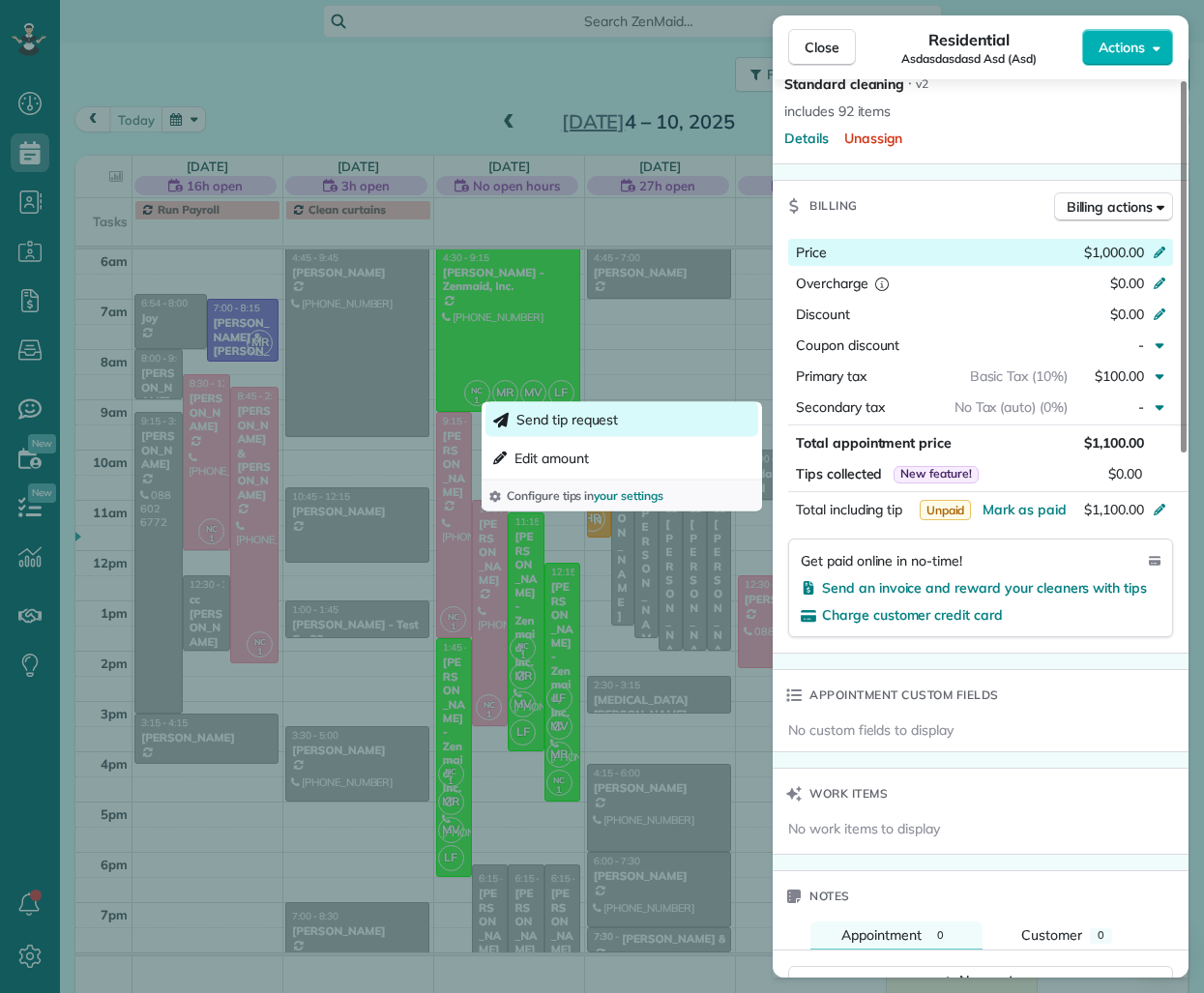click on "Send tip request" at bounding box center [622, 420] 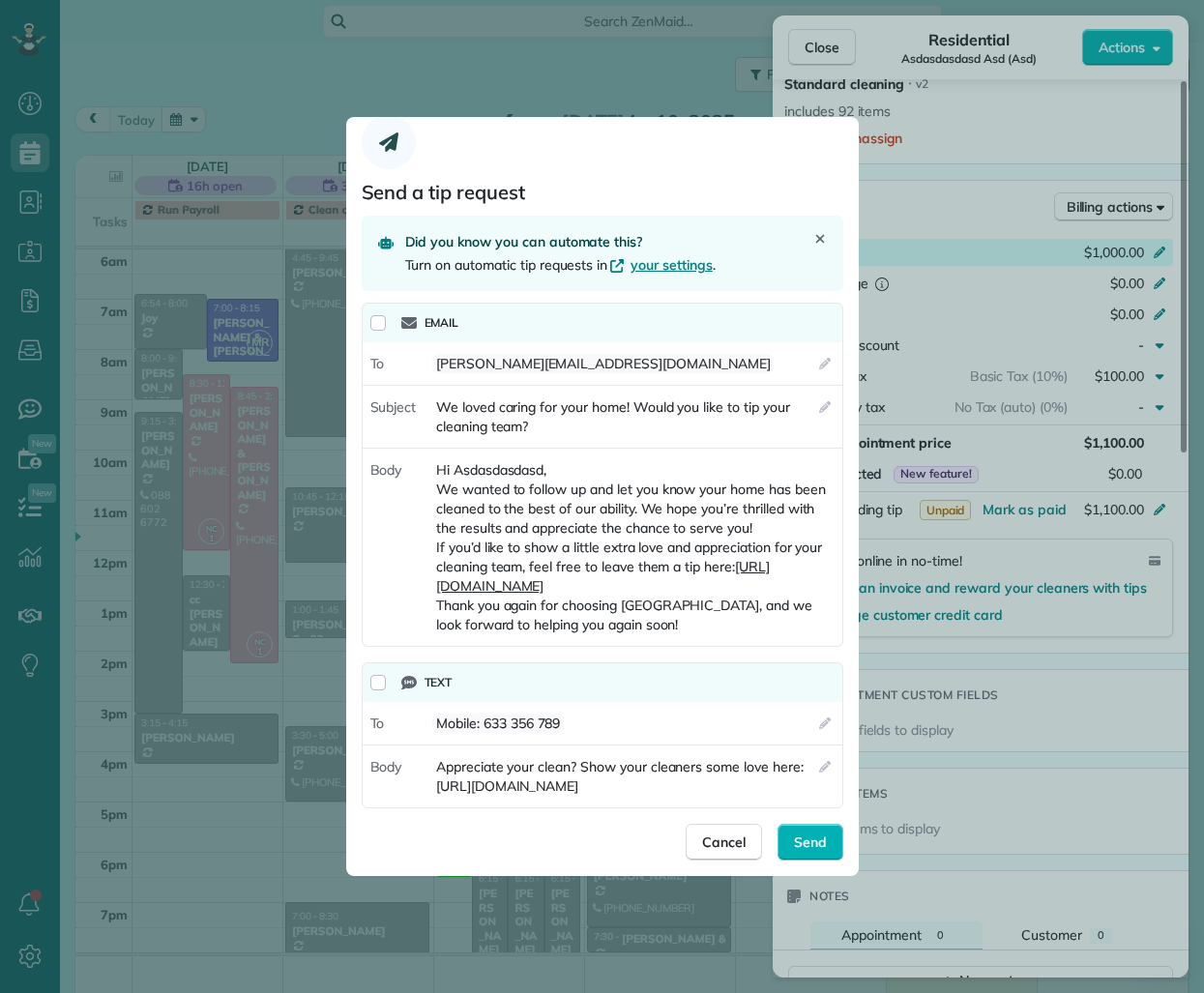 scroll, scrollTop: 0, scrollLeft: 0, axis: both 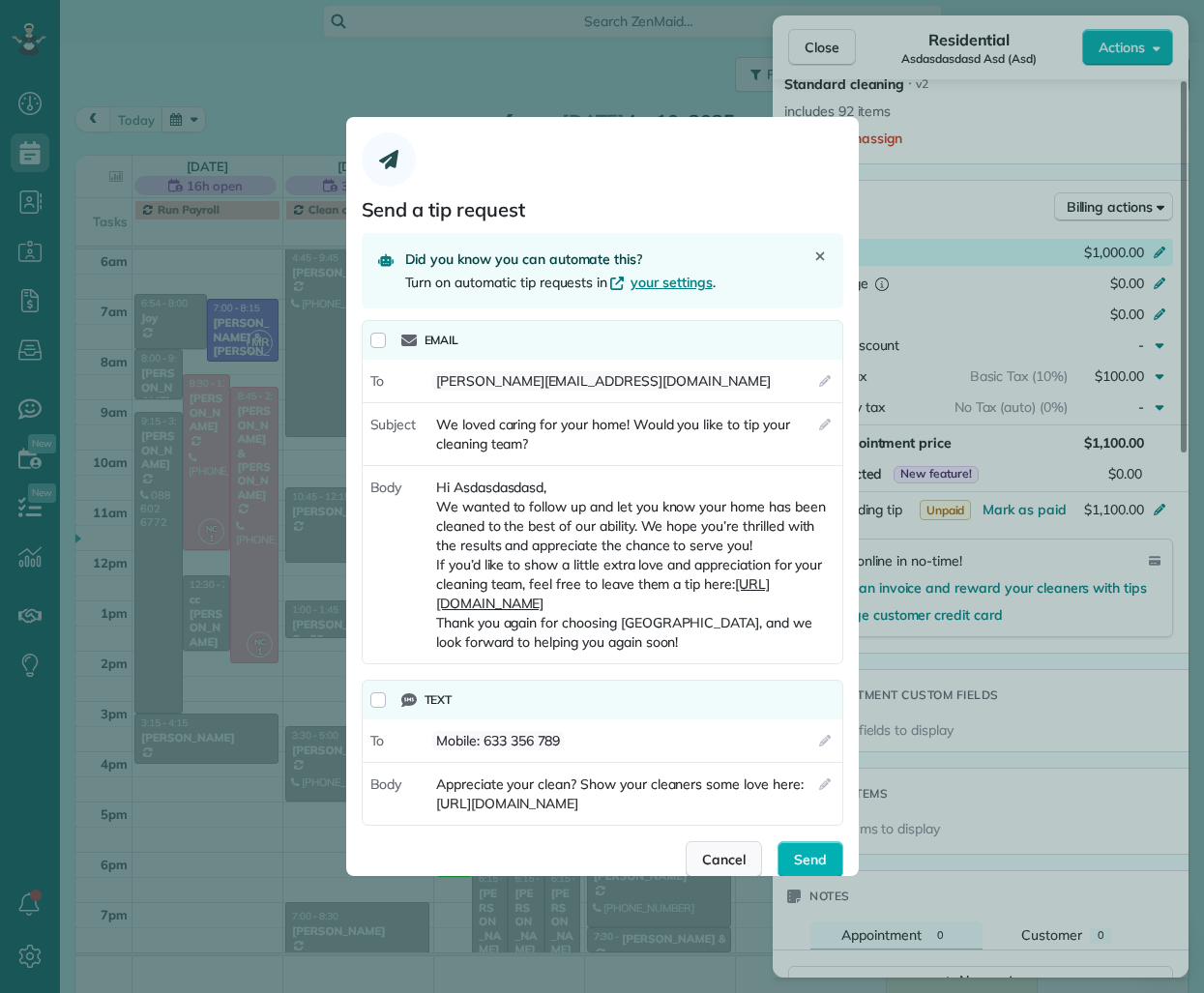 click on "Cancel" at bounding box center (723, 860) 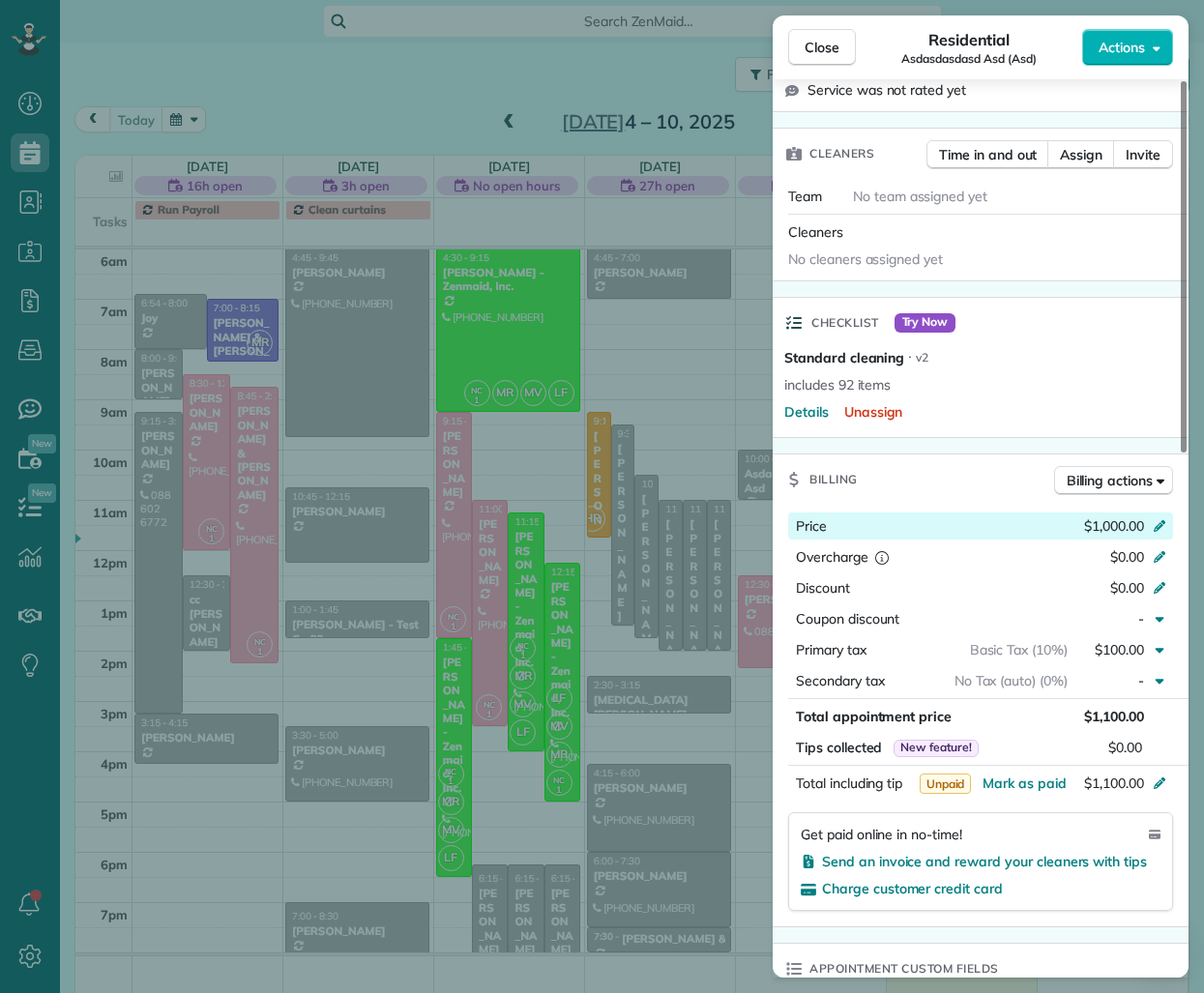 scroll, scrollTop: 440, scrollLeft: 0, axis: vertical 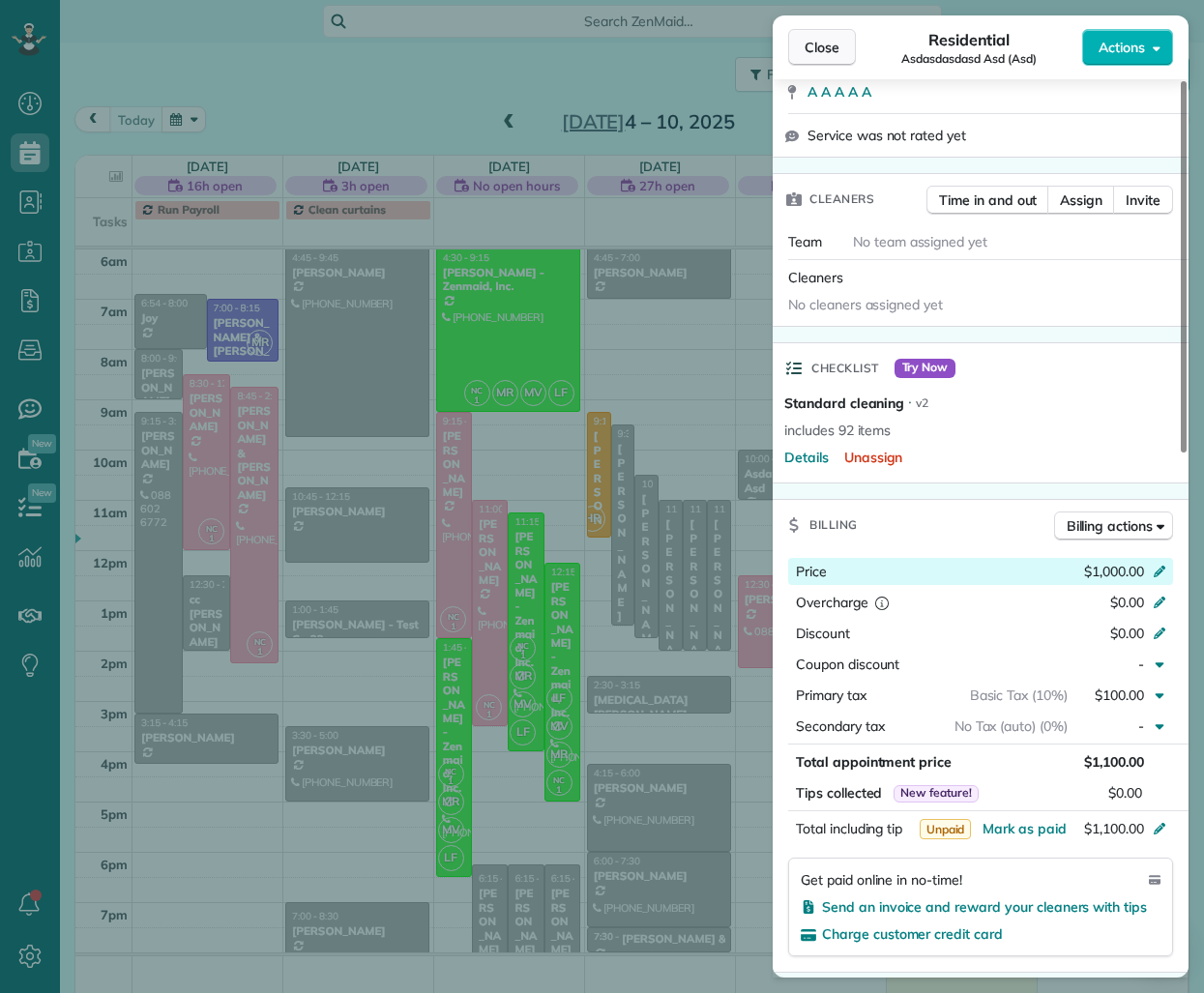 click on "Close" at bounding box center (822, 47) 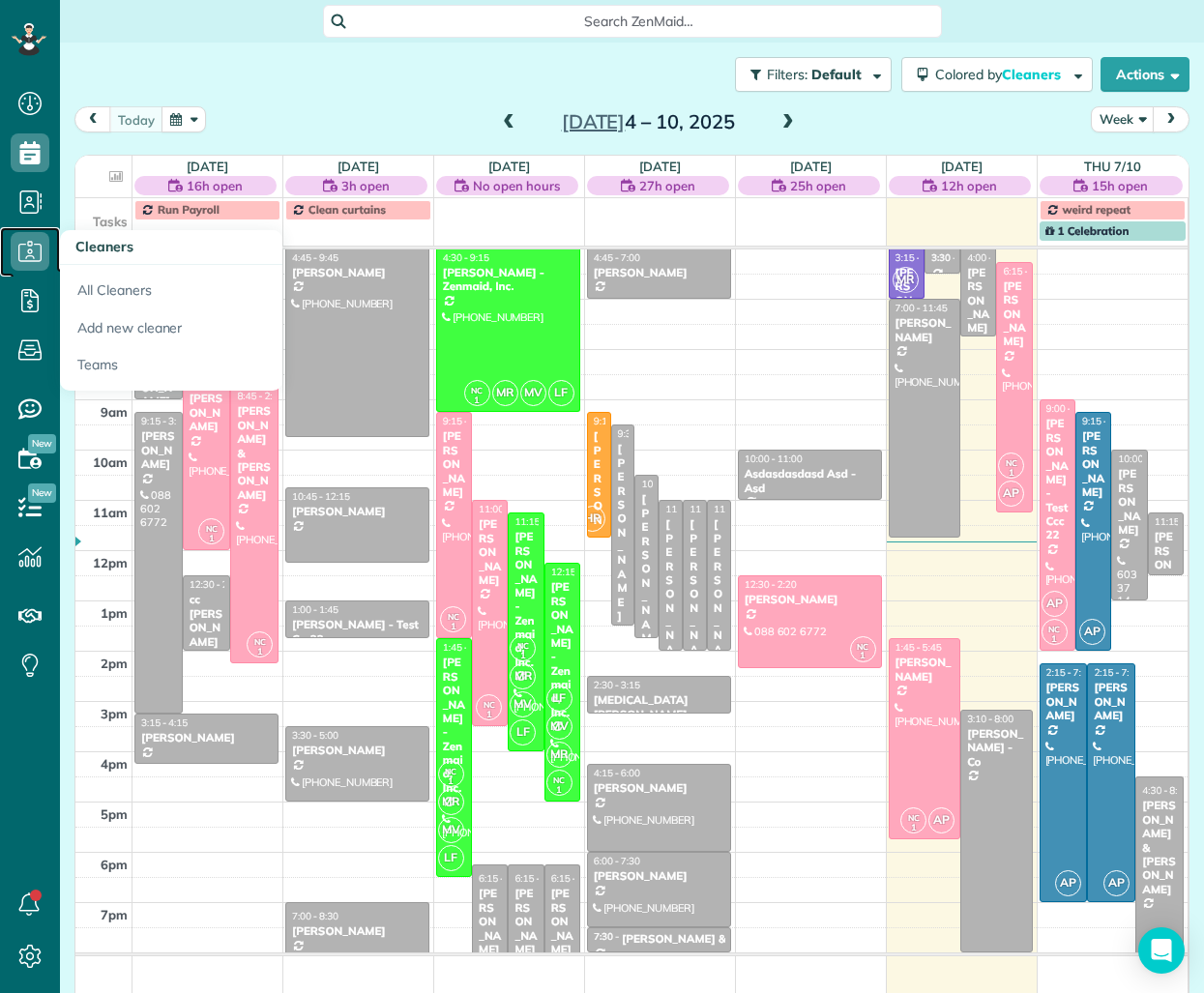 click 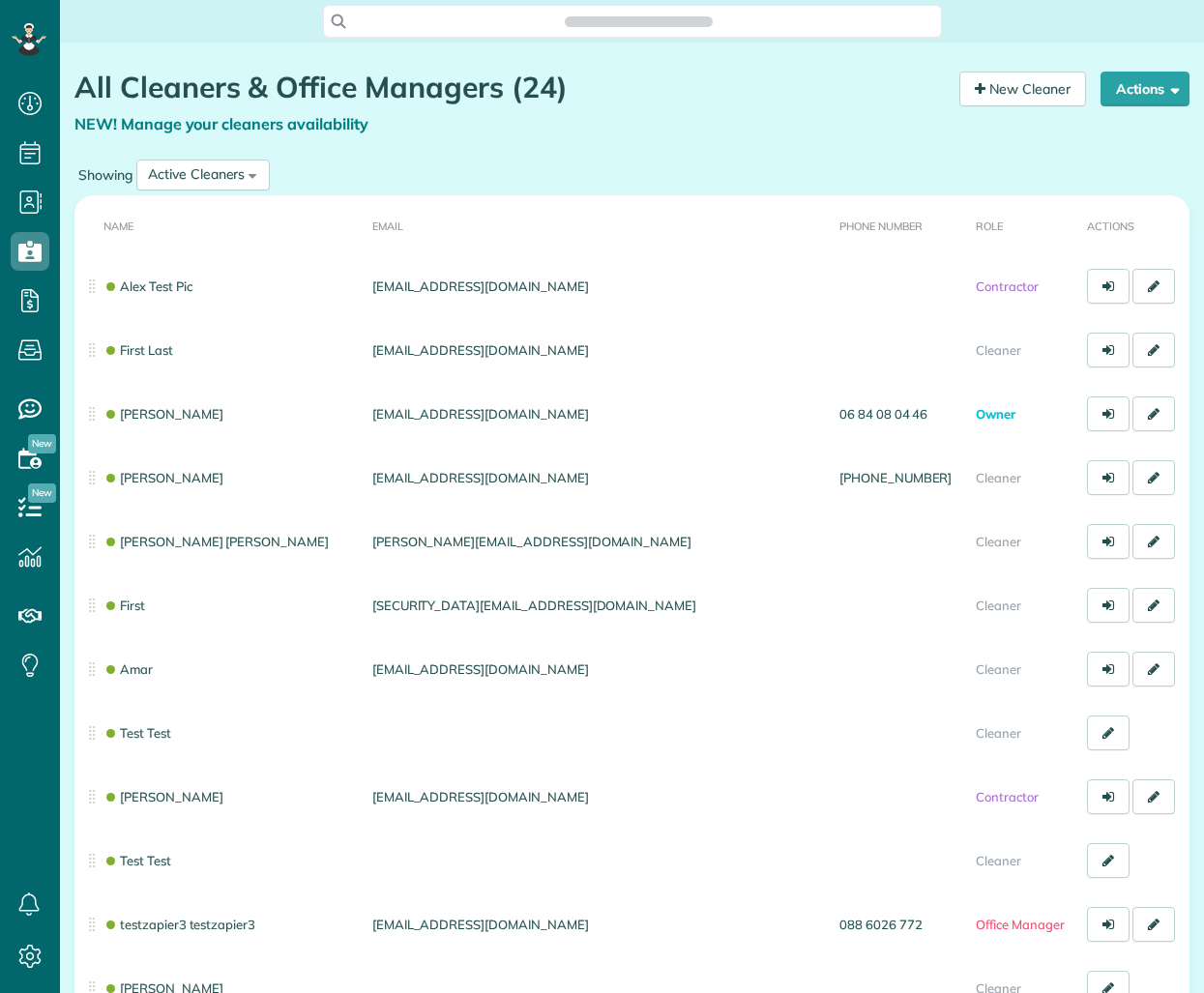 scroll, scrollTop: 0, scrollLeft: 0, axis: both 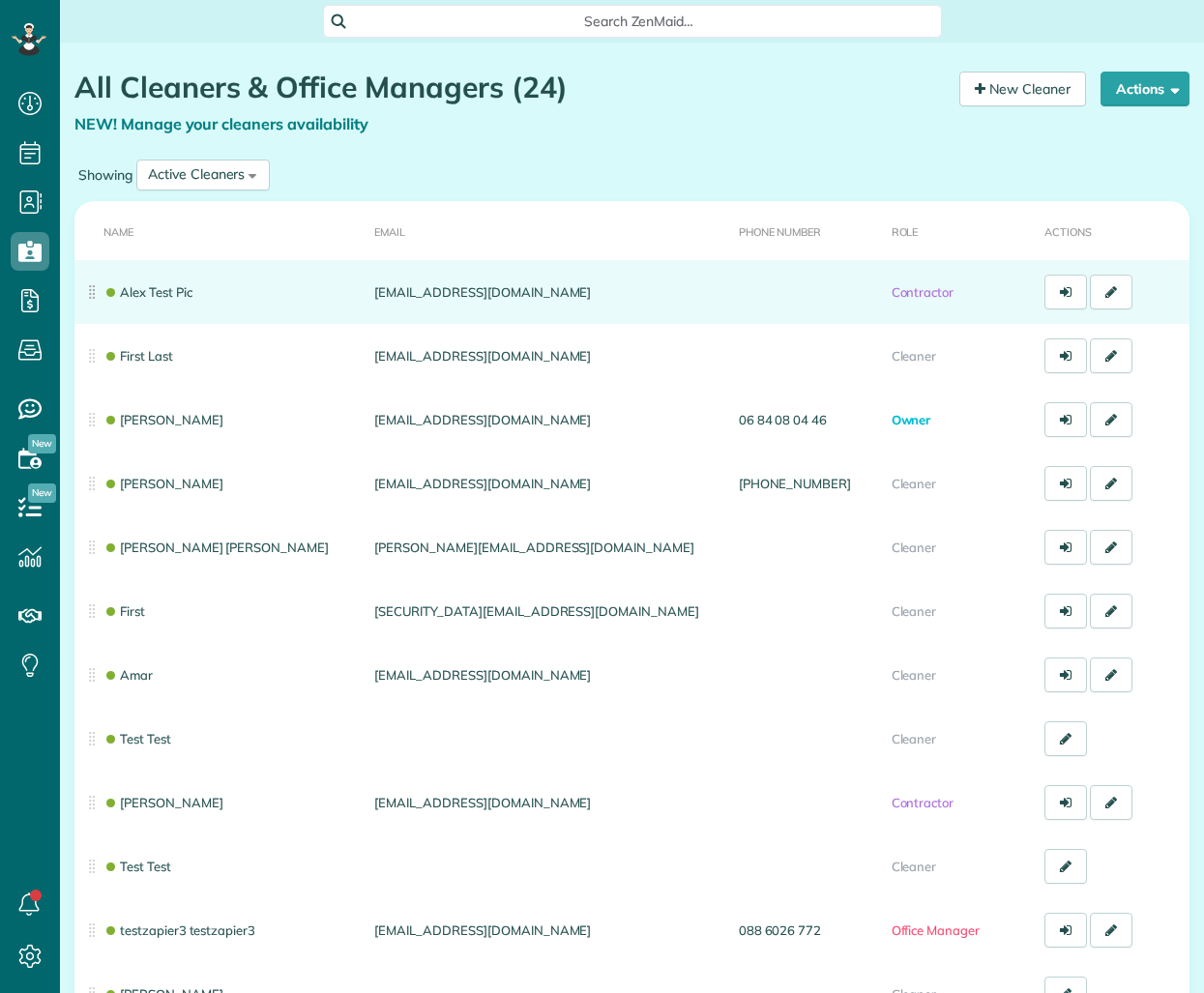 click on "Alex Test Pic" at bounding box center (220, 292) 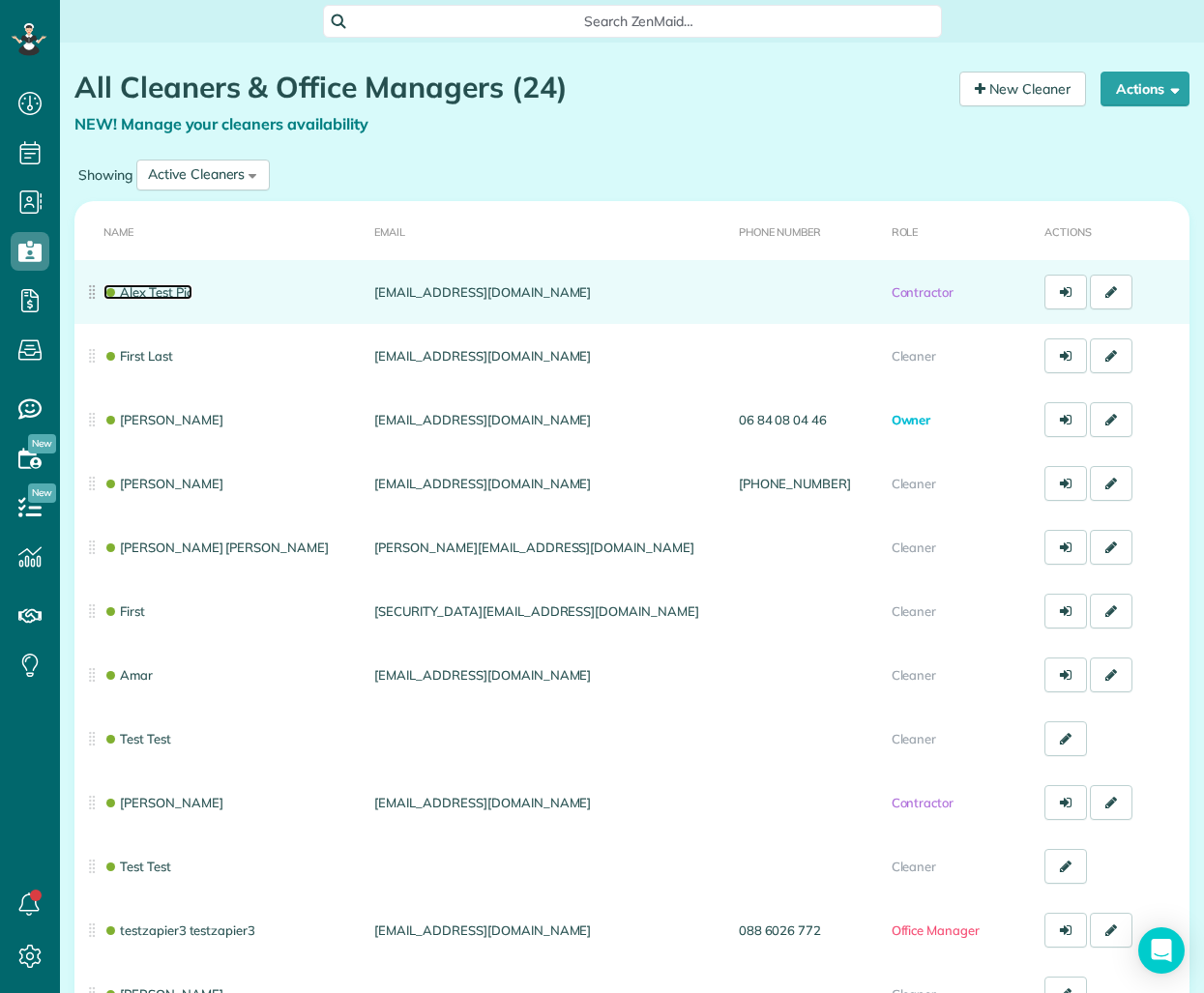 click on "Alex Test Pic" at bounding box center (148, 292) 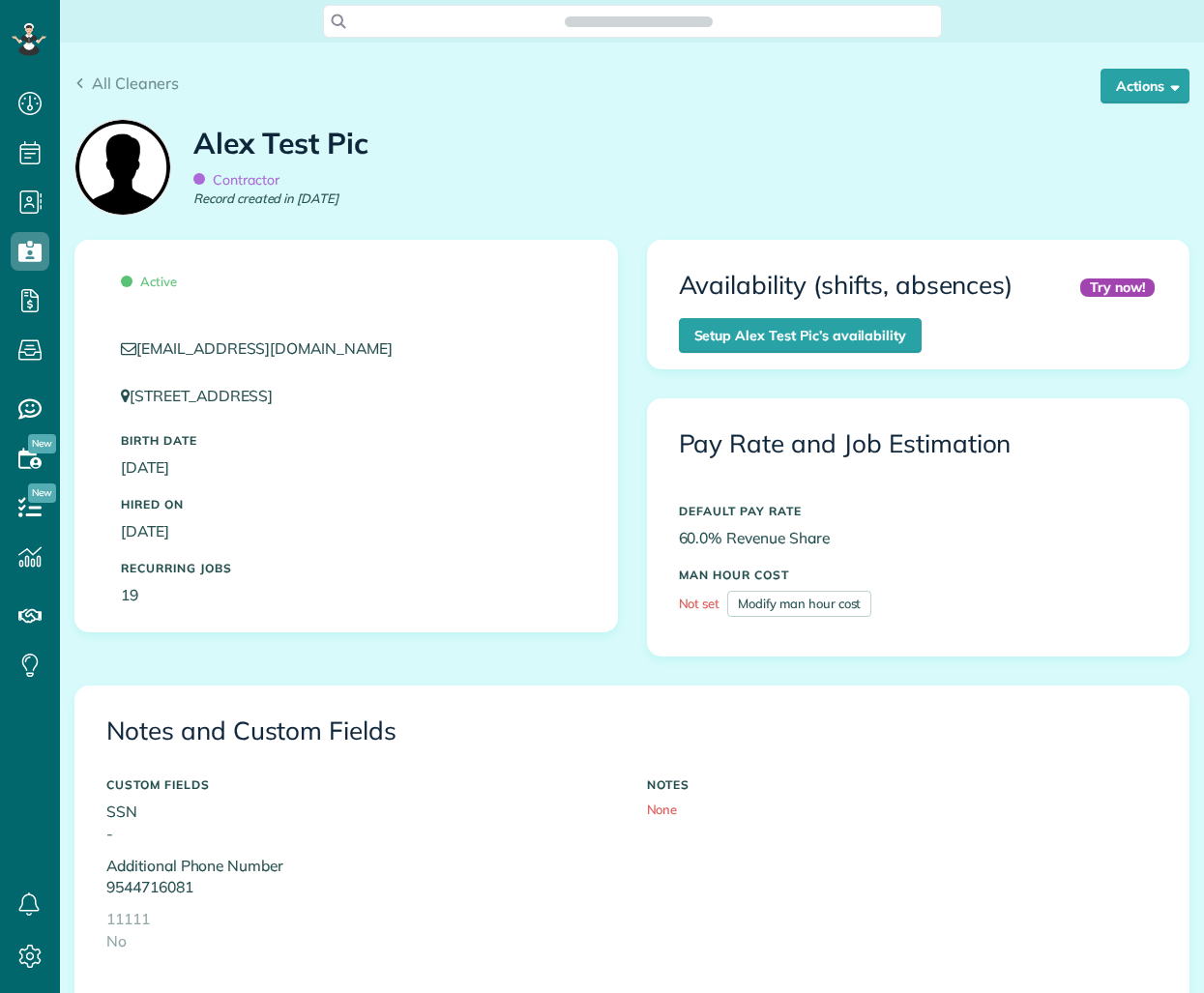scroll, scrollTop: 0, scrollLeft: 0, axis: both 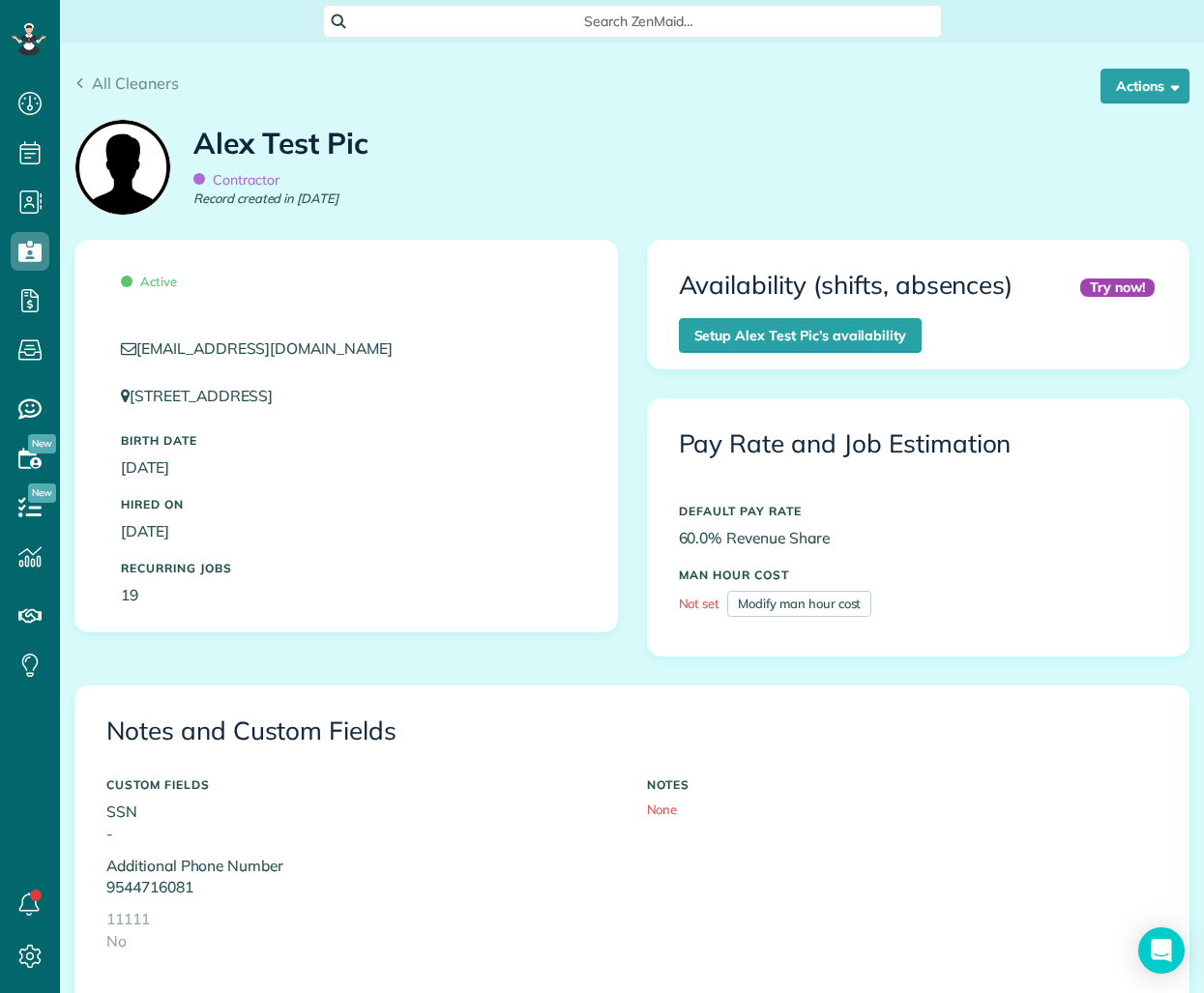 click on "Alex Test Pic
Contractor
Record created in [DATE]" at bounding box center [631, 173] 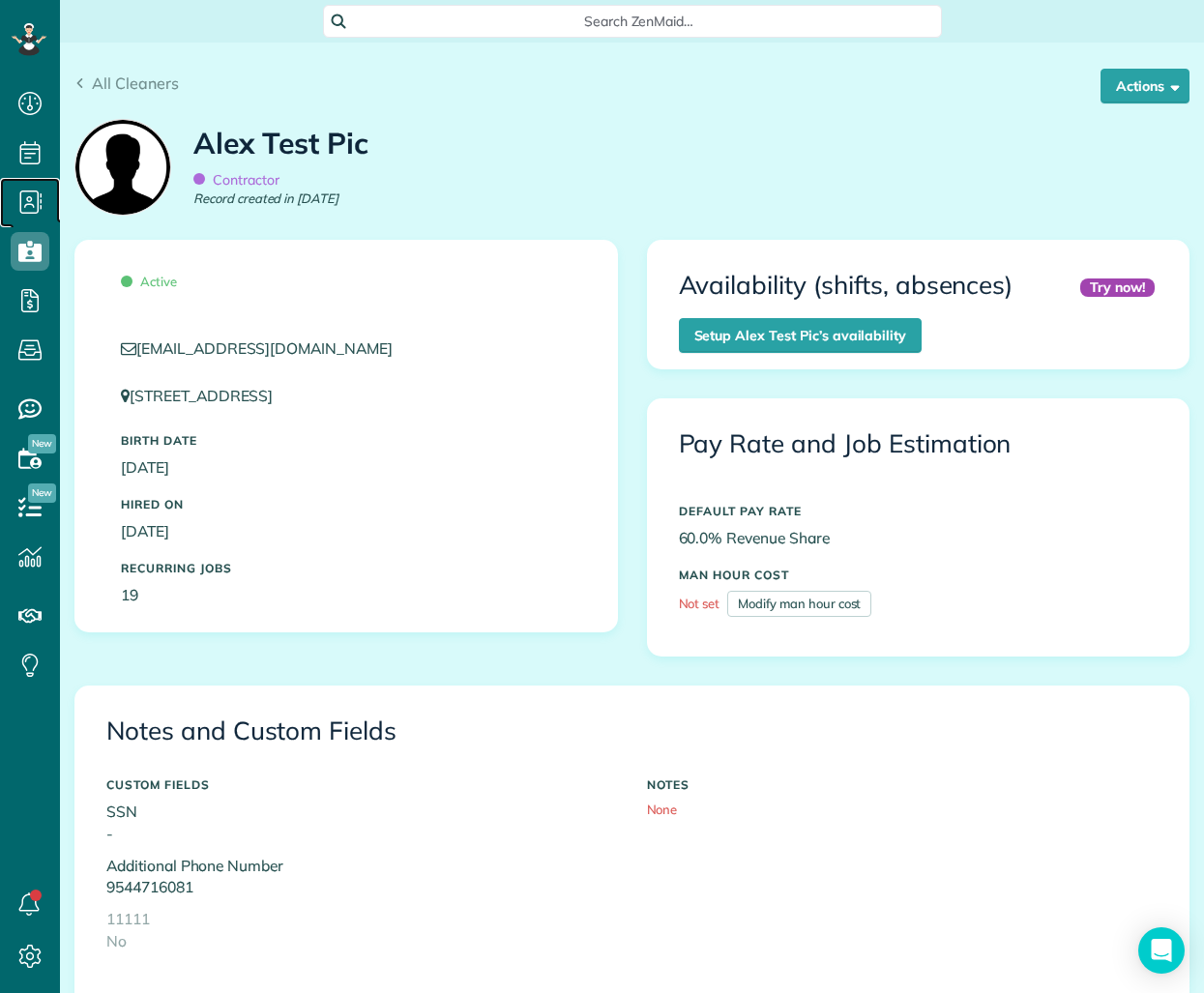 click 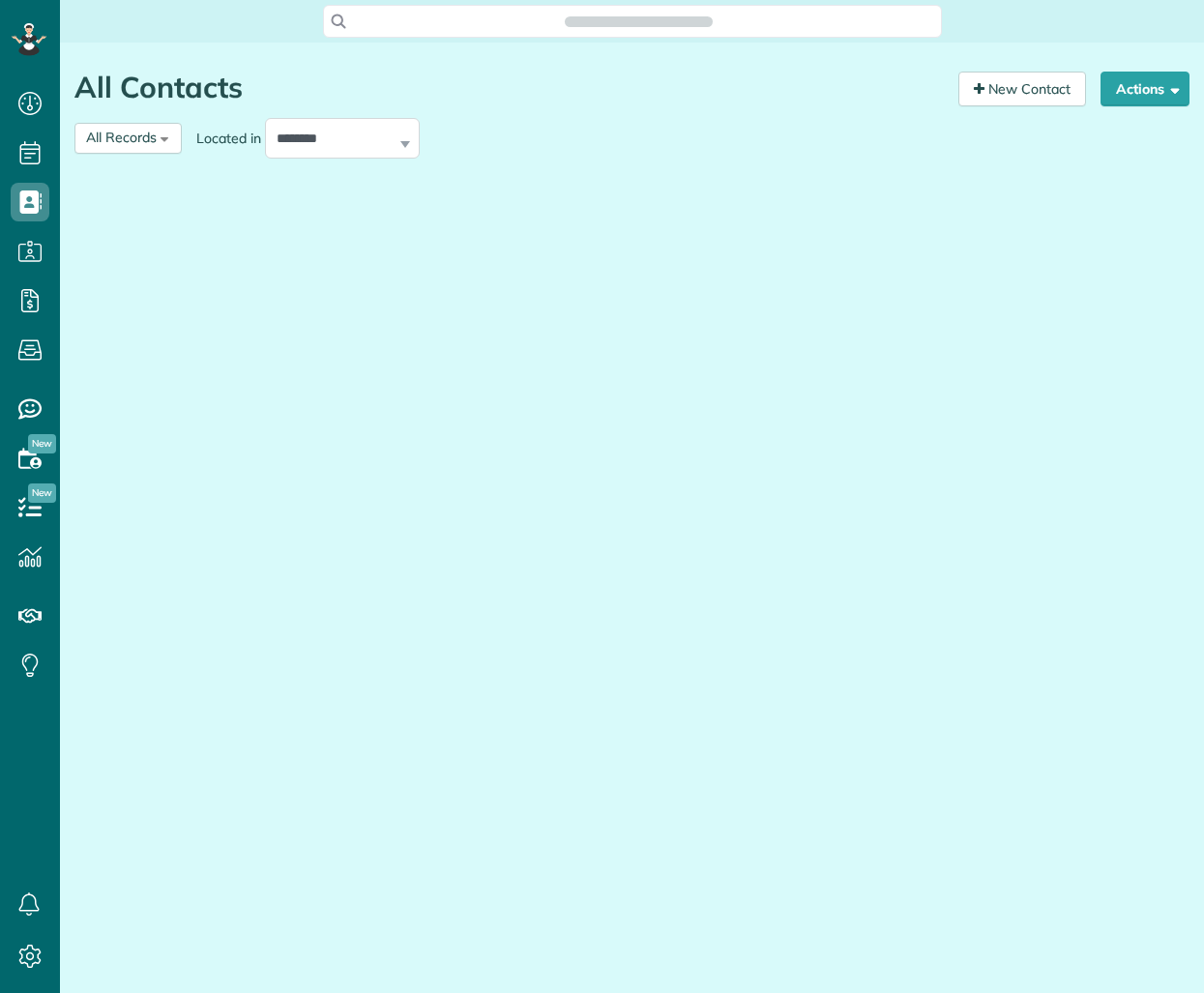 scroll, scrollTop: 0, scrollLeft: 0, axis: both 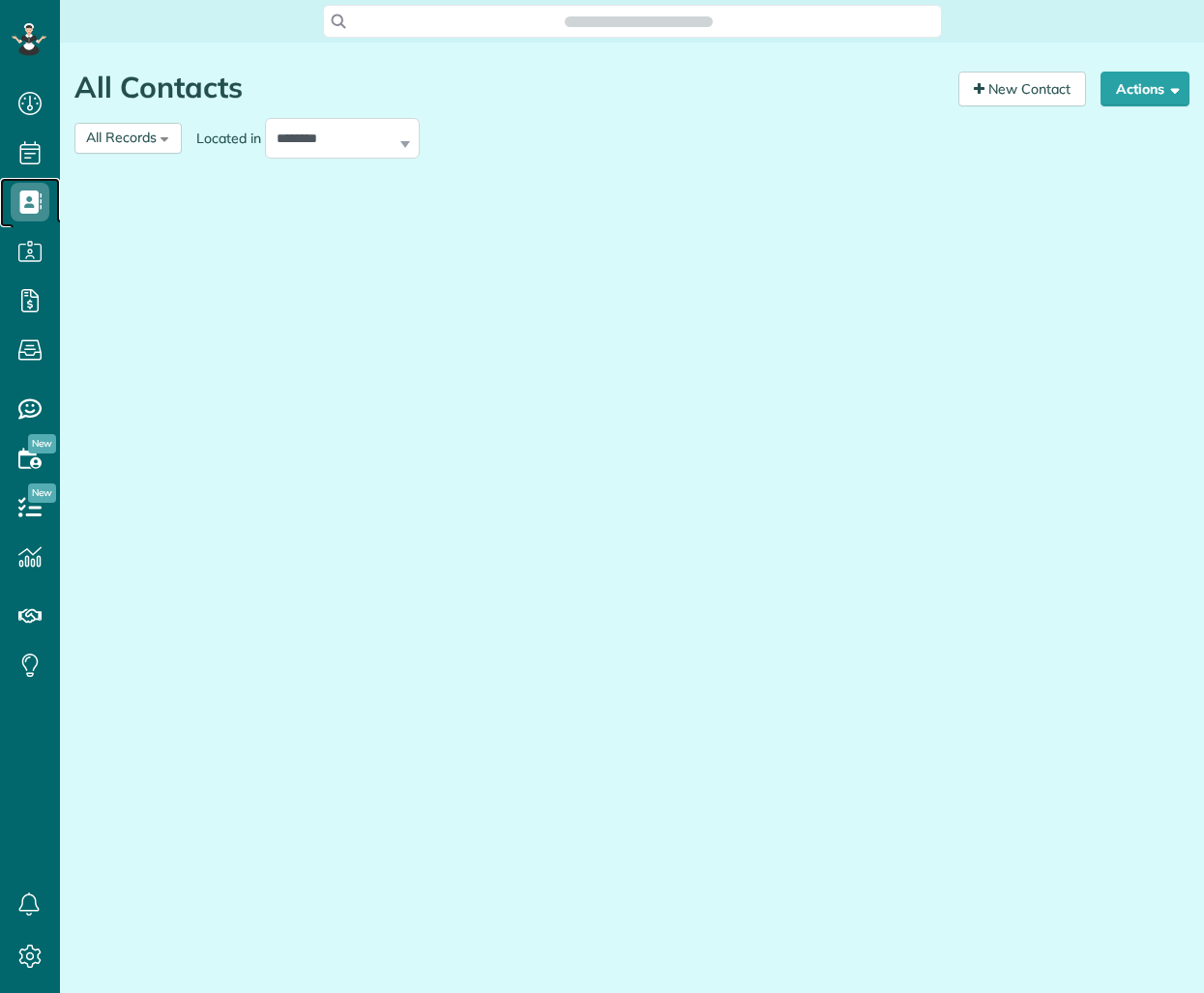 click 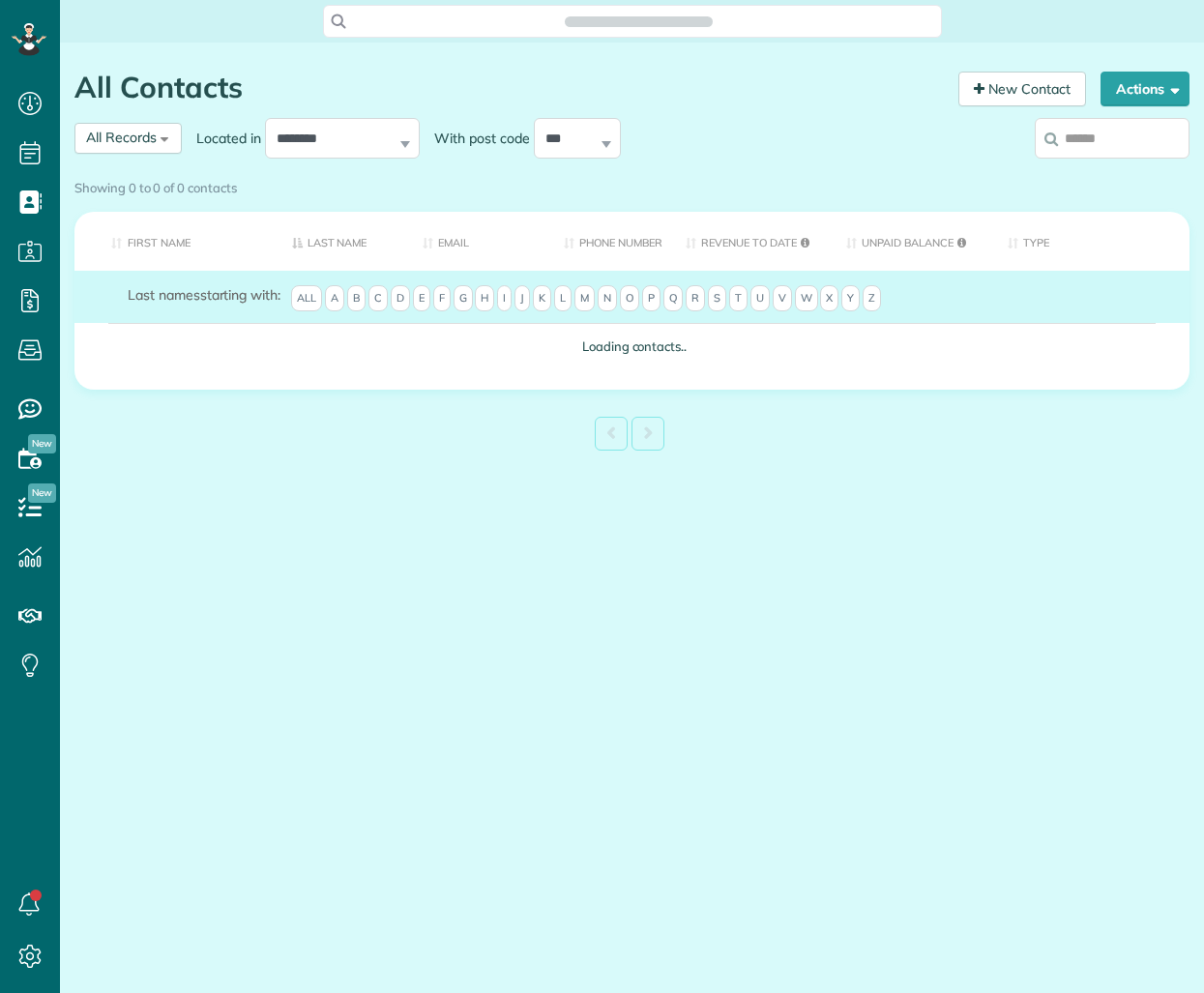 scroll, scrollTop: 993, scrollLeft: 60, axis: both 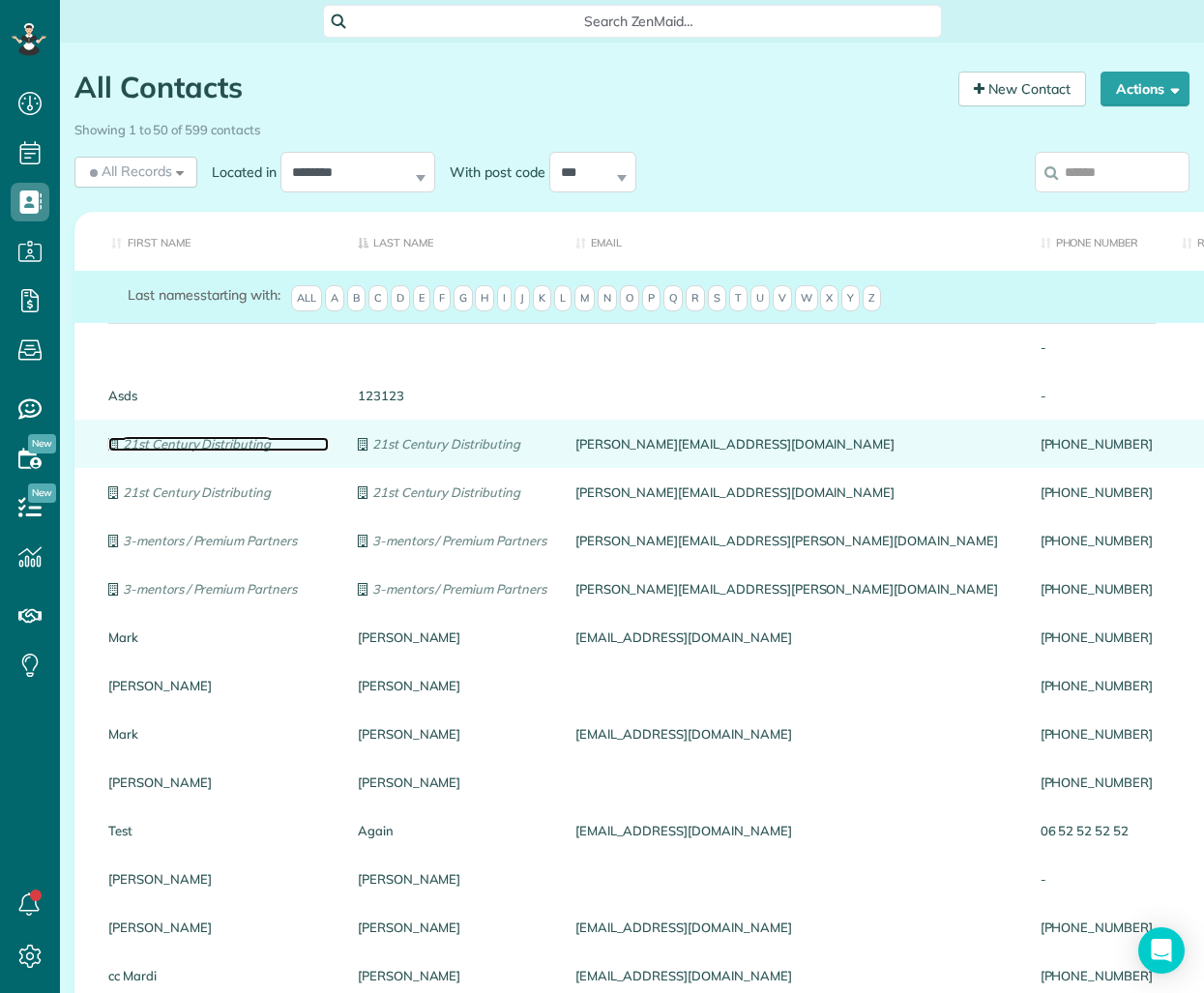 click on "21st Century Distributing" at bounding box center (196, 444) 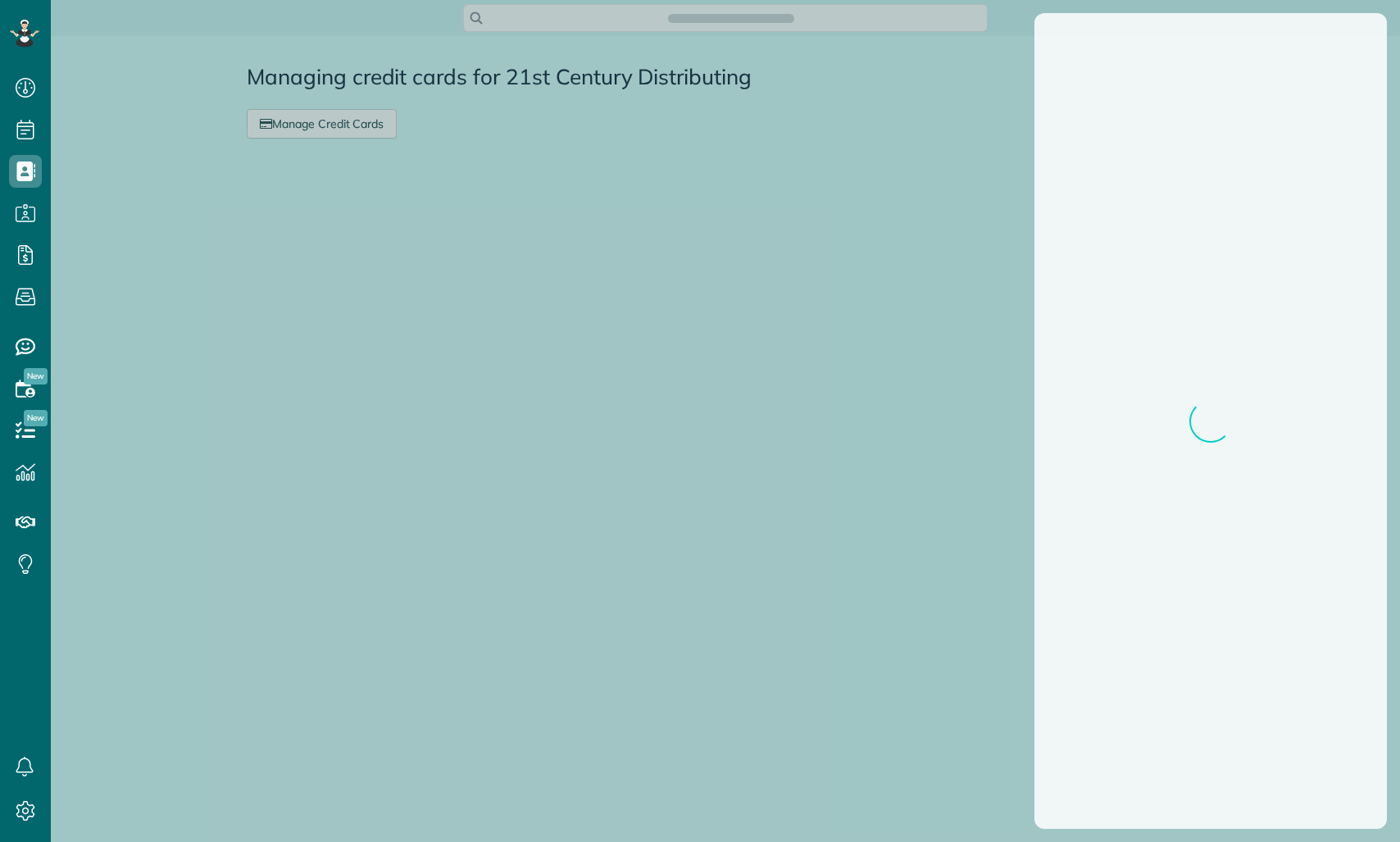scroll, scrollTop: 0, scrollLeft: 0, axis: both 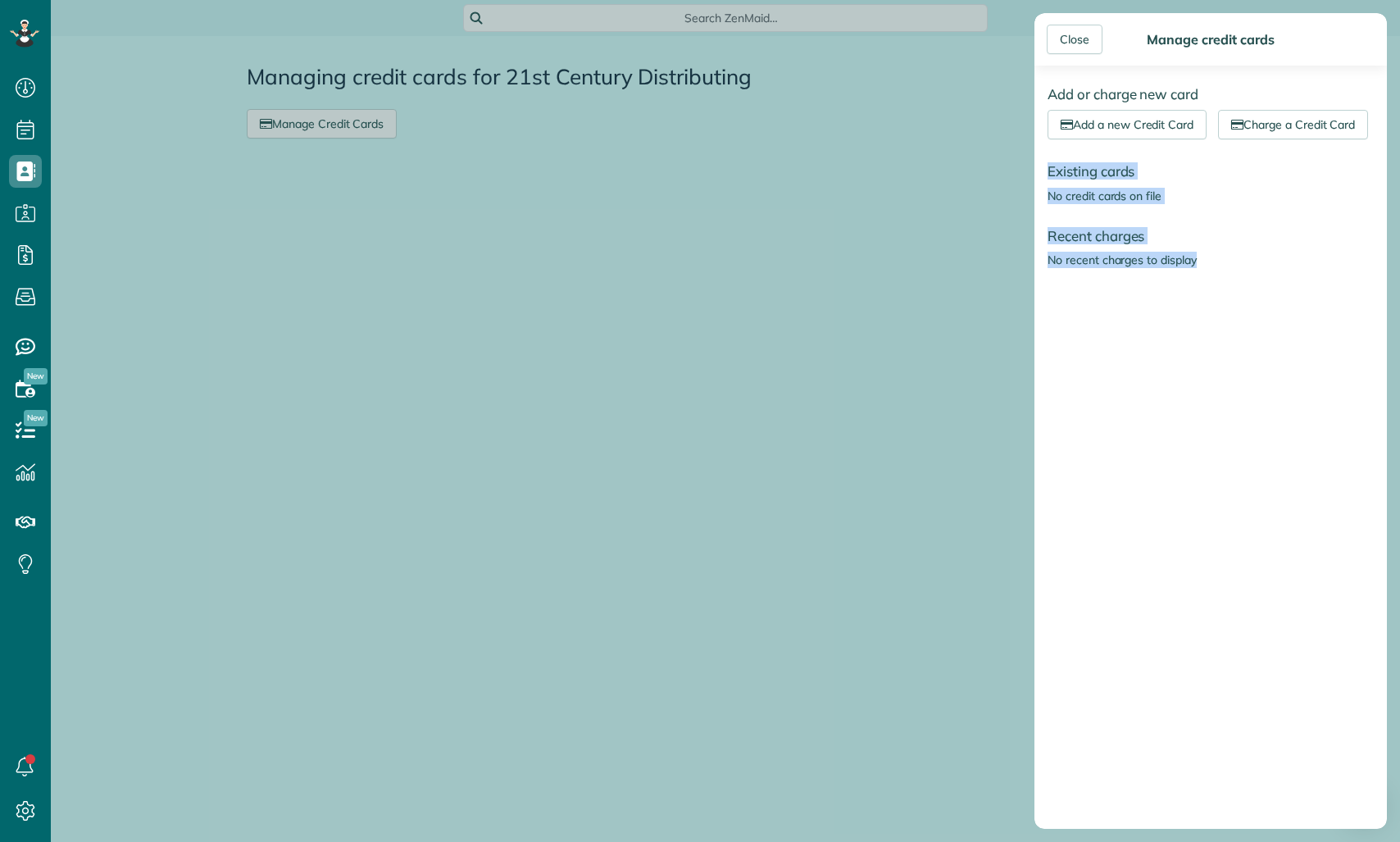 drag, startPoint x: 1050, startPoint y: 153, endPoint x: 1120, endPoint y: 294, distance: 157.41982 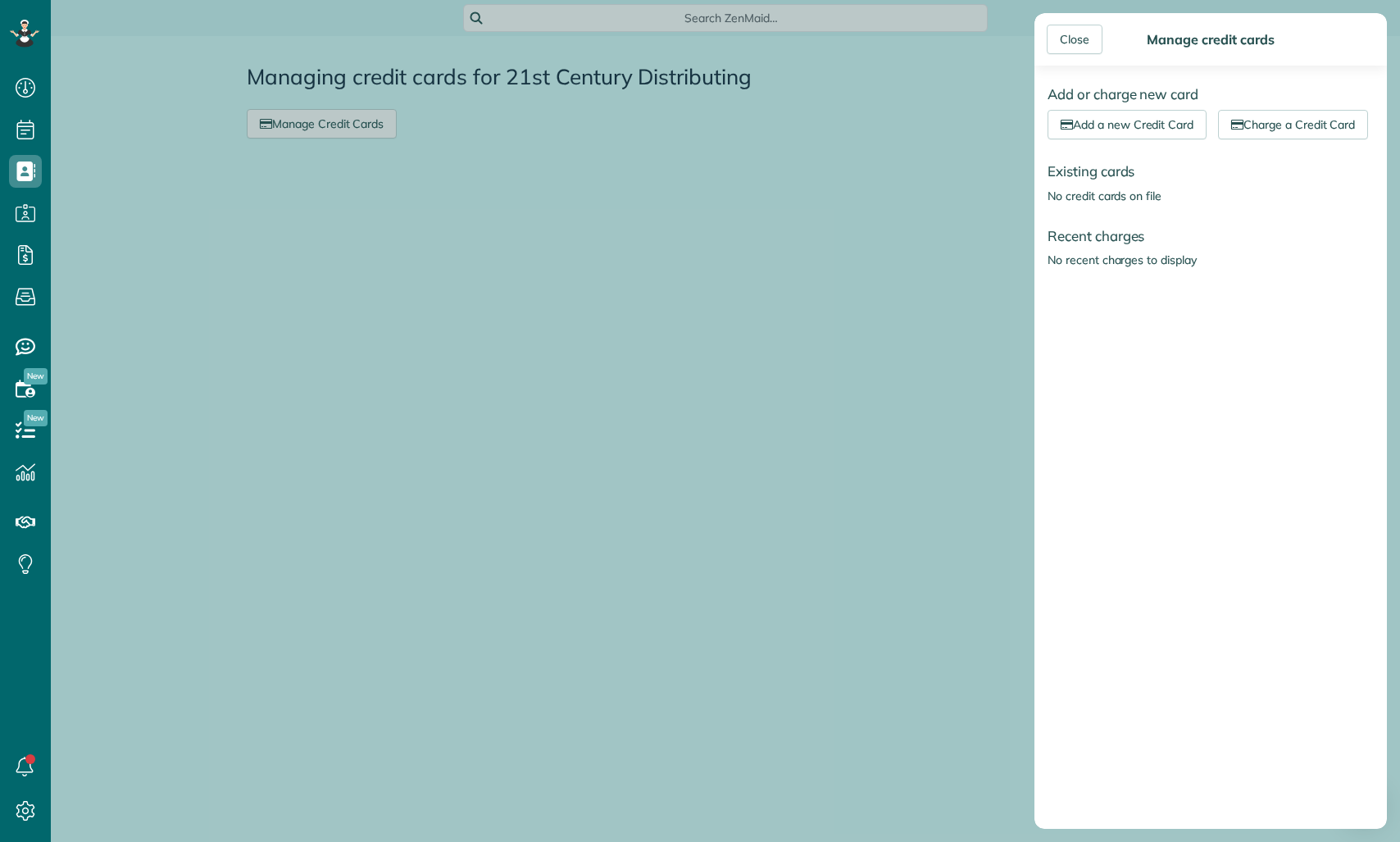 click on "Add or charge new card
Add a new Credit Card
Charge a Credit Card
Existing cards
No credit cards on file
Recent charges
No recent charges to display" at bounding box center (1211, 447) 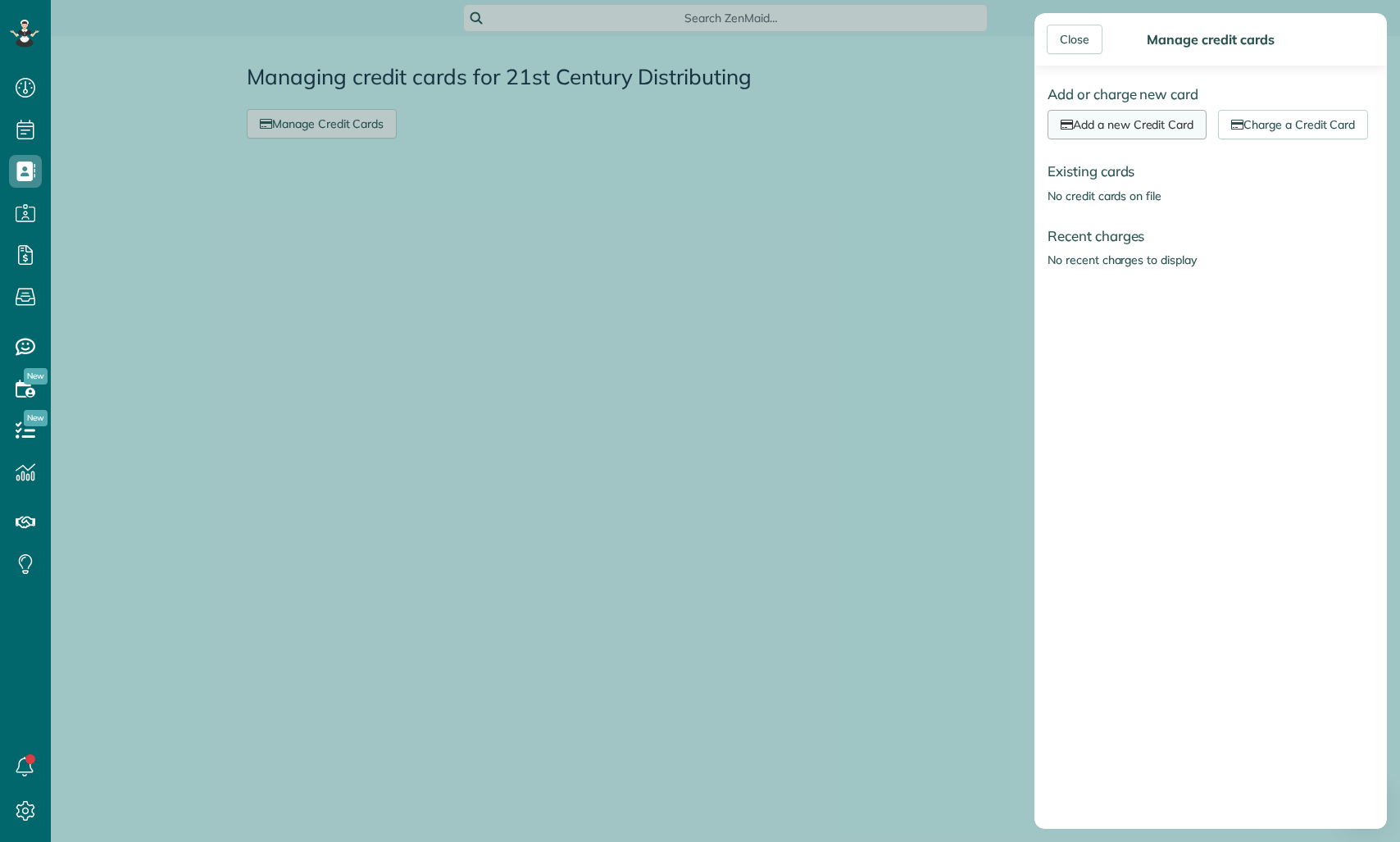 click on "Add a new Credit Card" at bounding box center [1127, 125] 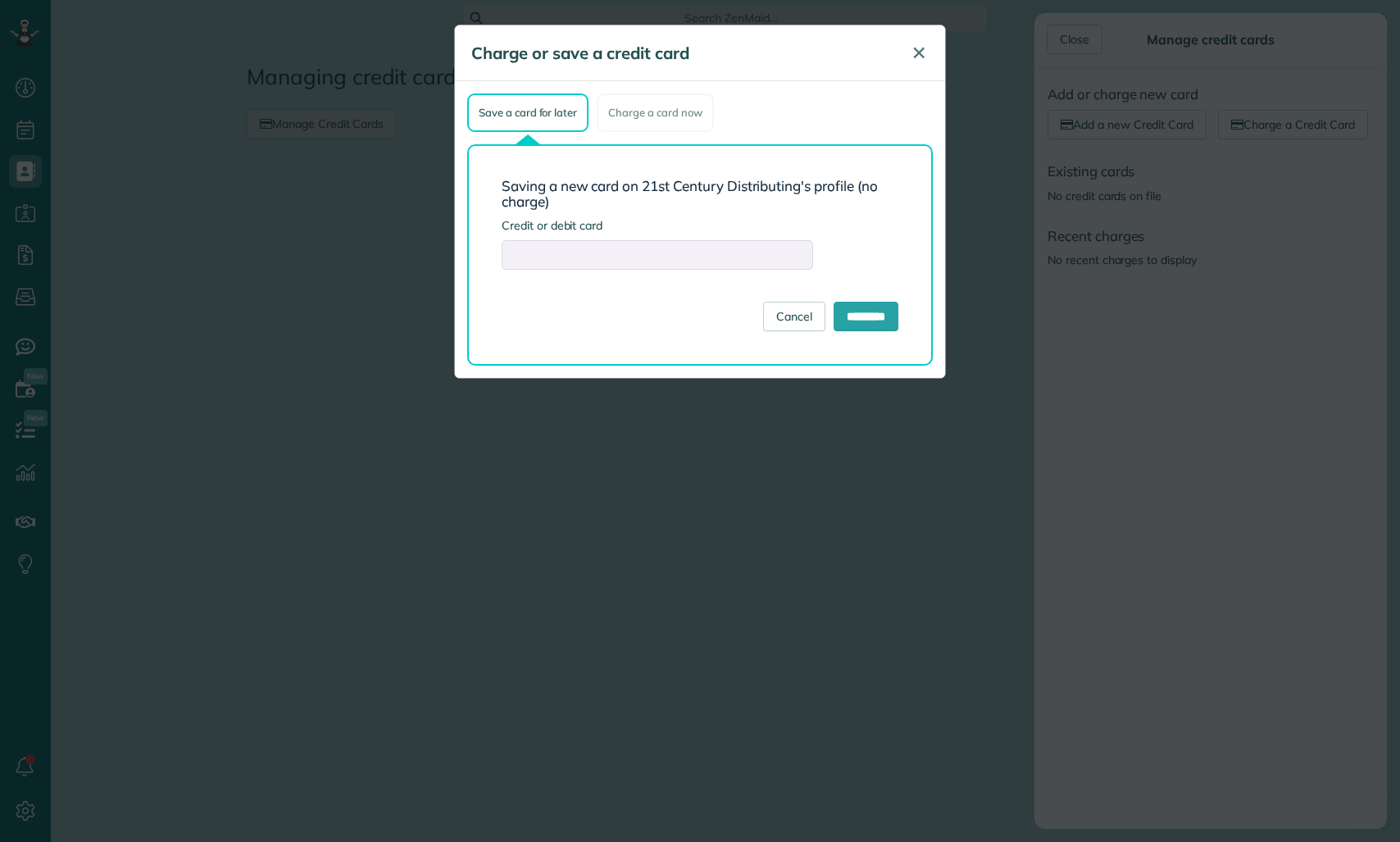 click on "✕" at bounding box center (919, 53) 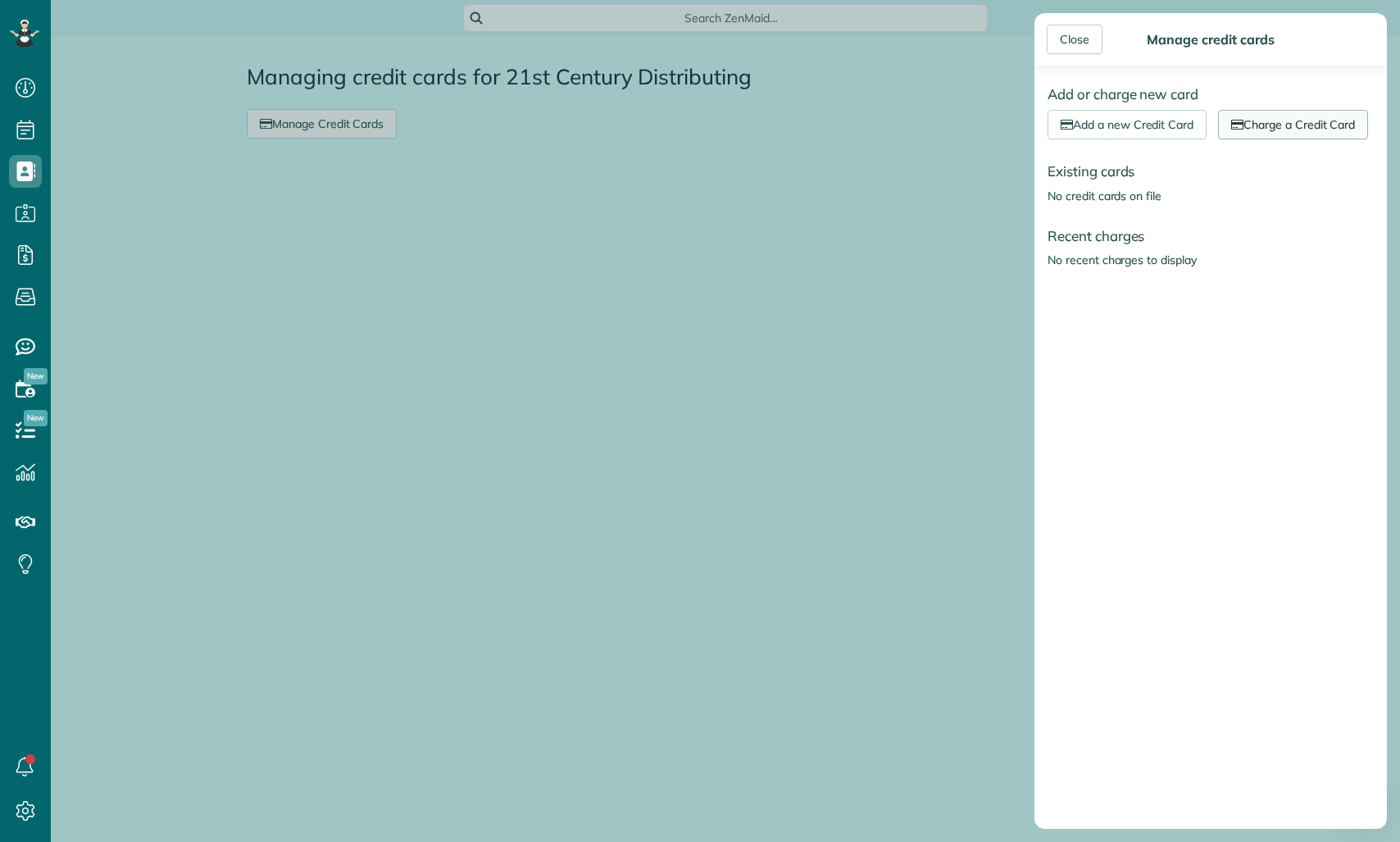 click on "Charge a Credit Card" at bounding box center [1293, 125] 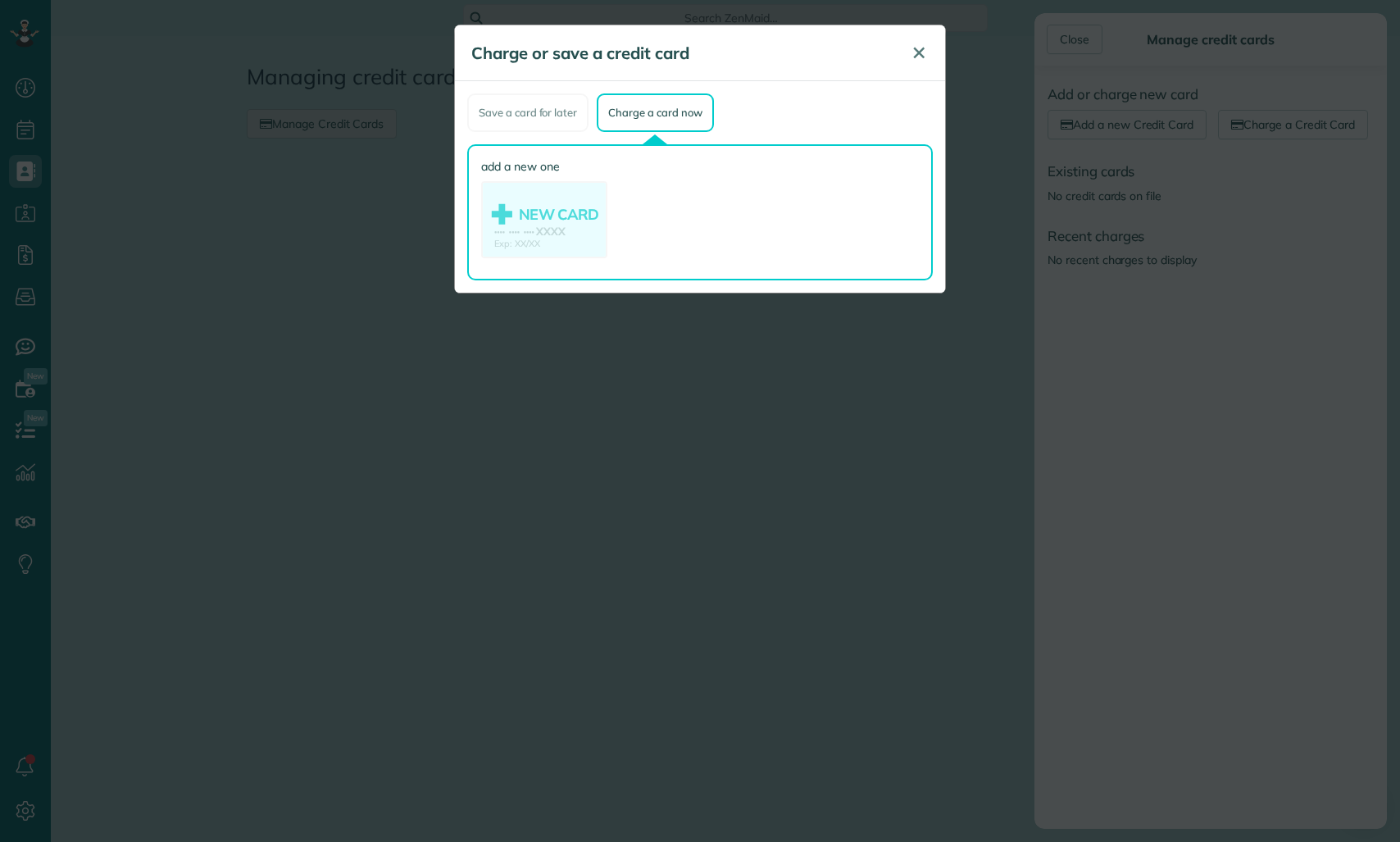click on "✕" at bounding box center (919, 52) 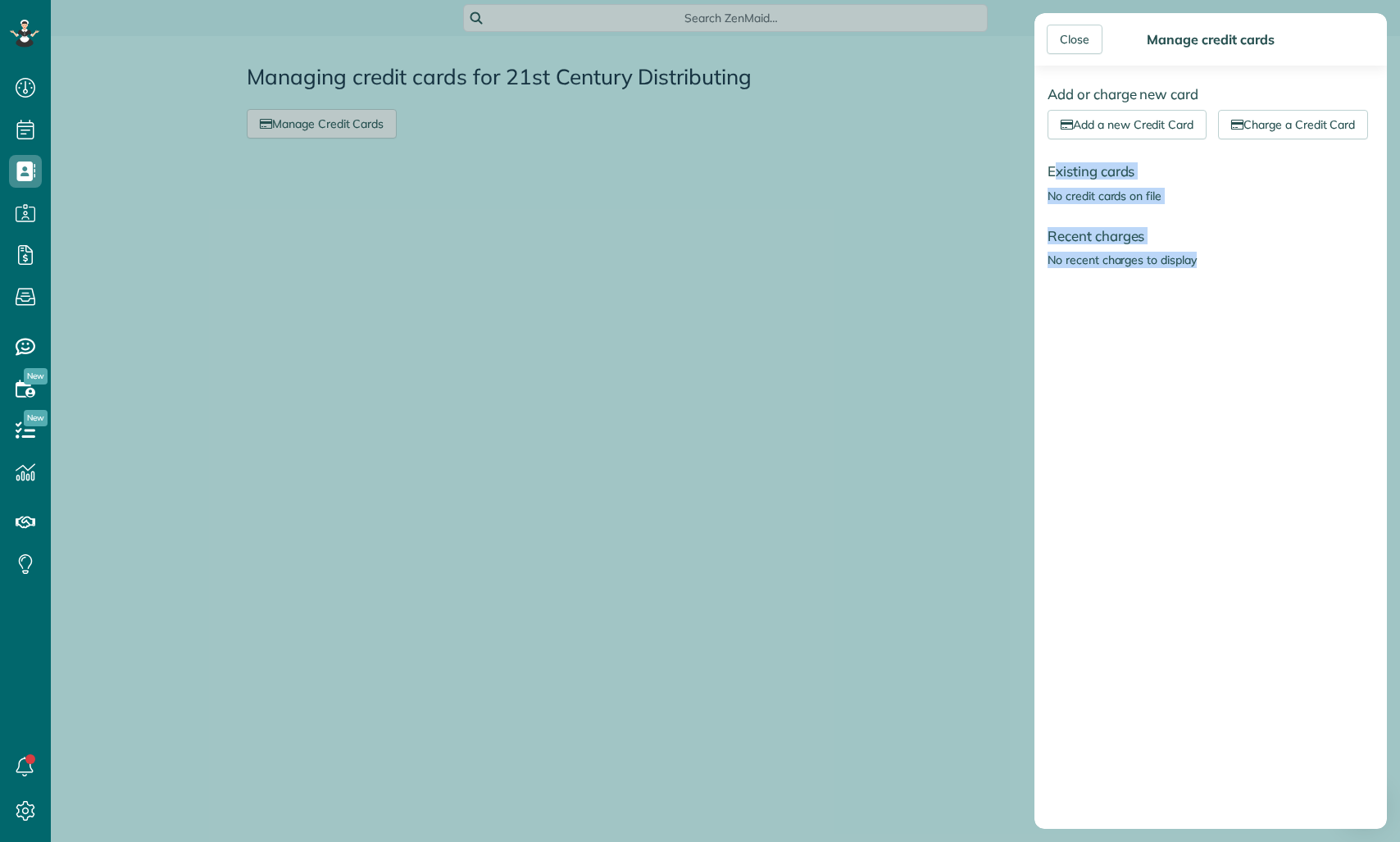drag, startPoint x: 1052, startPoint y: 170, endPoint x: 1181, endPoint y: 297, distance: 181.0249 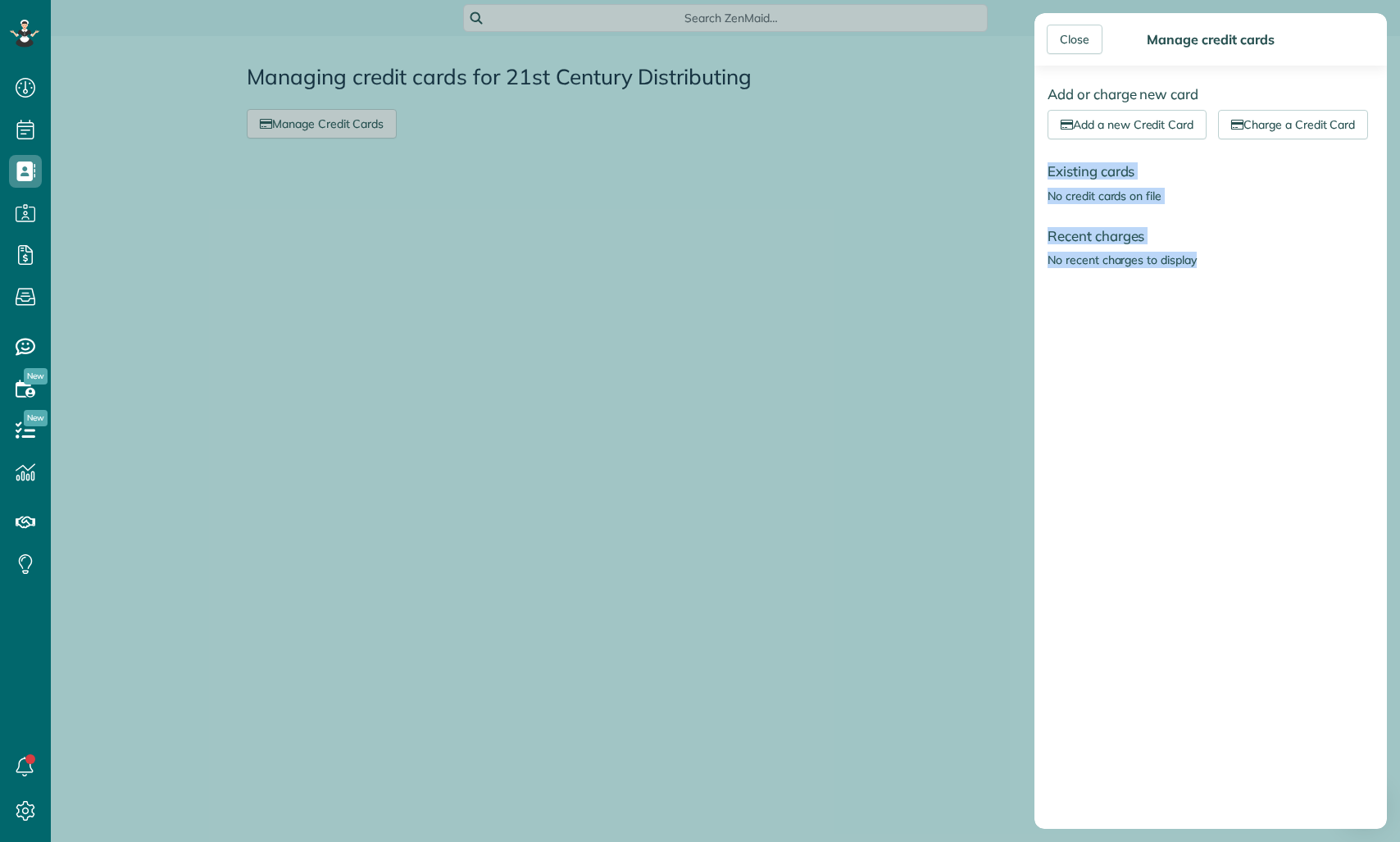 drag, startPoint x: 1207, startPoint y: 283, endPoint x: 1038, endPoint y: 161, distance: 208.43464 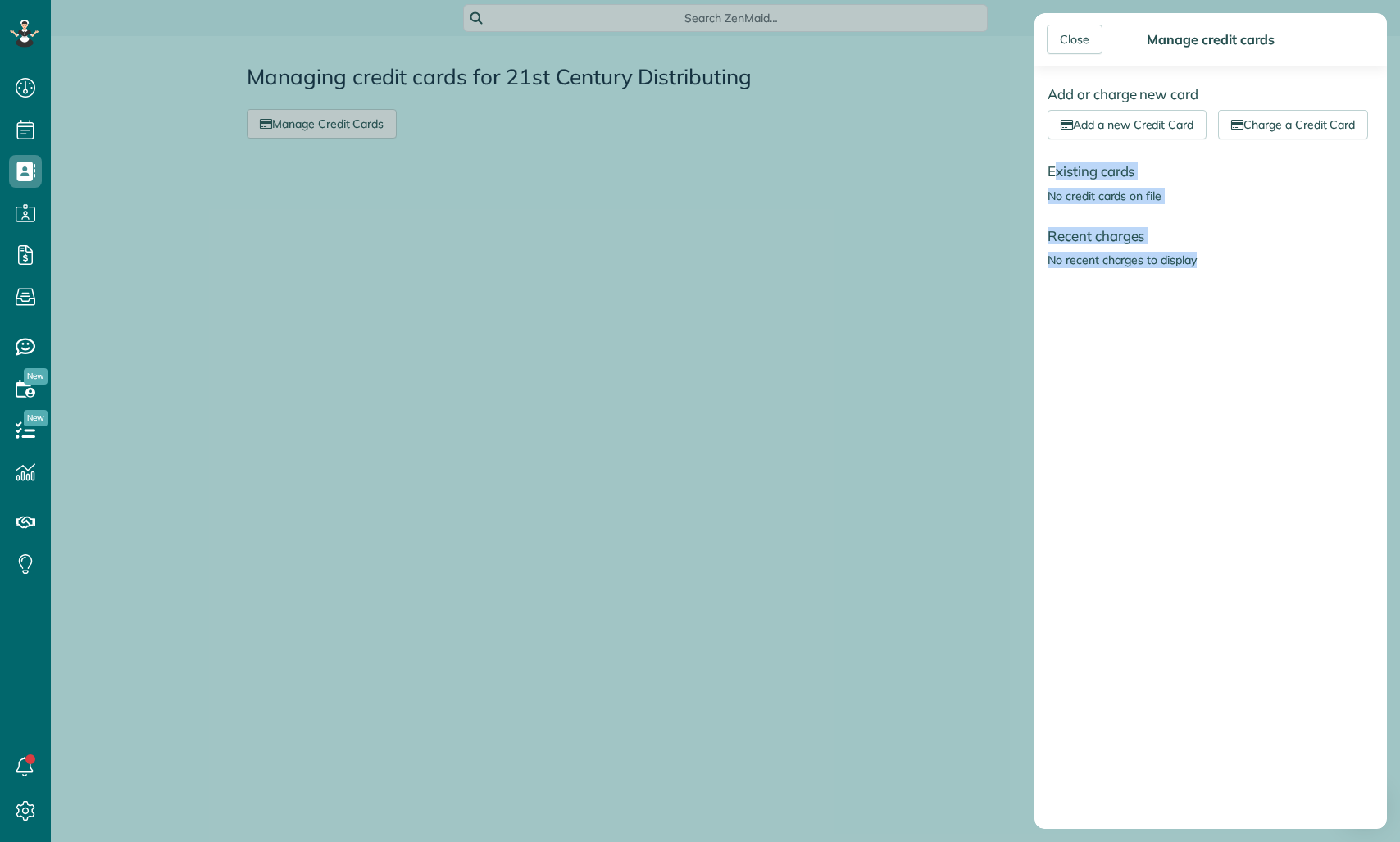 drag, startPoint x: 1209, startPoint y: 280, endPoint x: 1052, endPoint y: 168, distance: 192.85487 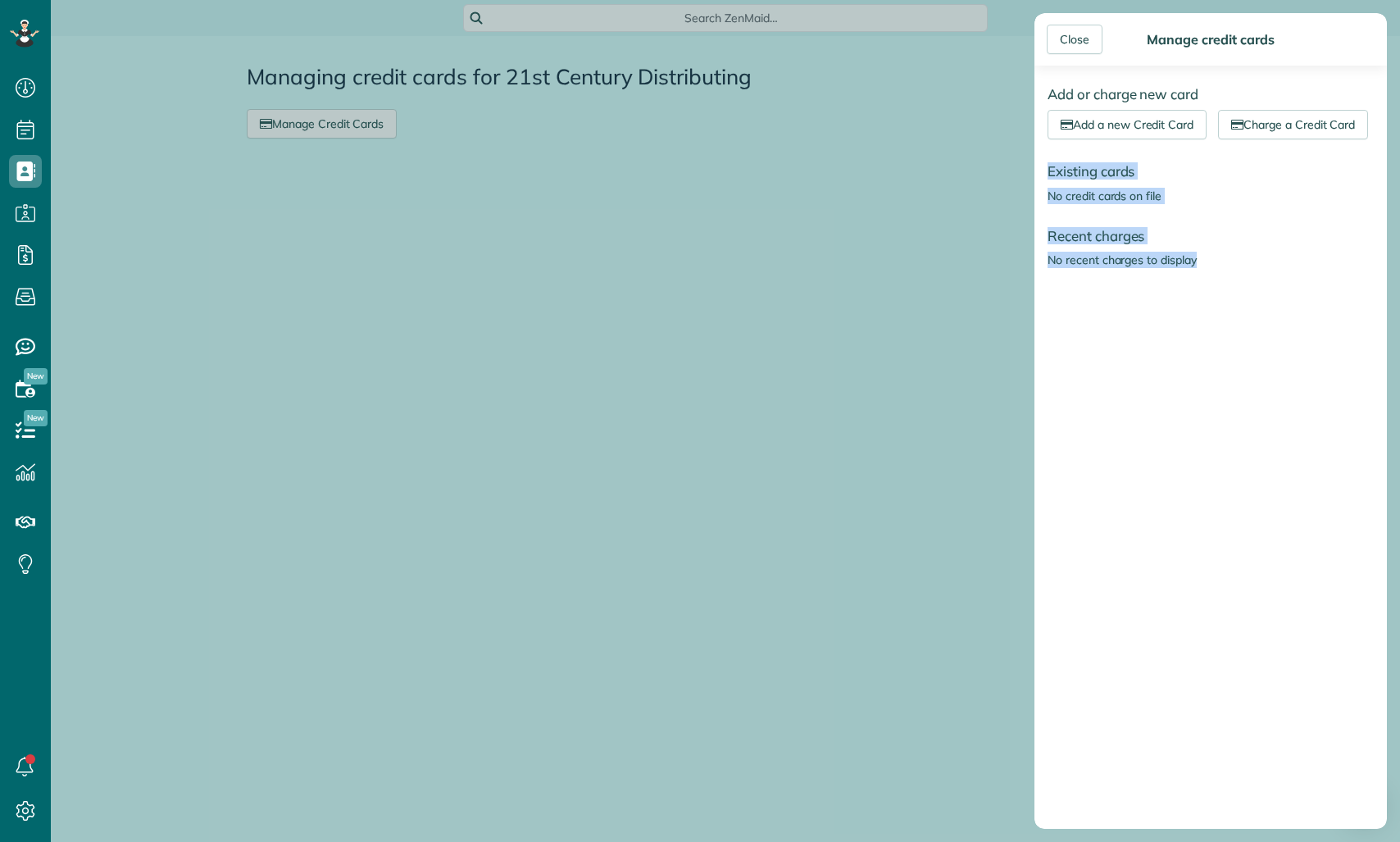 drag, startPoint x: 1048, startPoint y: 170, endPoint x: 1233, endPoint y: 275, distance: 212.7205 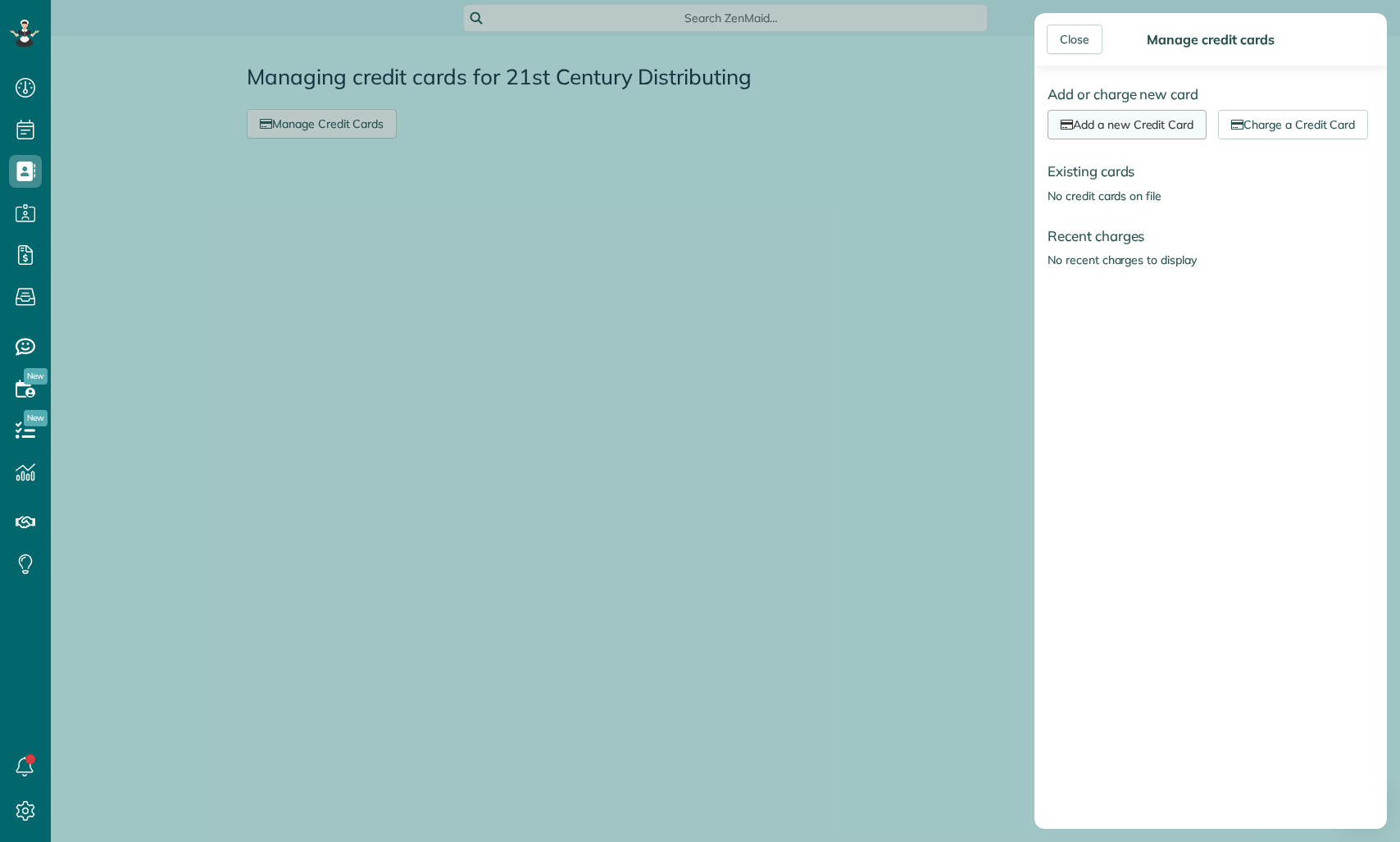 click on "Add a new Credit Card" at bounding box center [1127, 125] 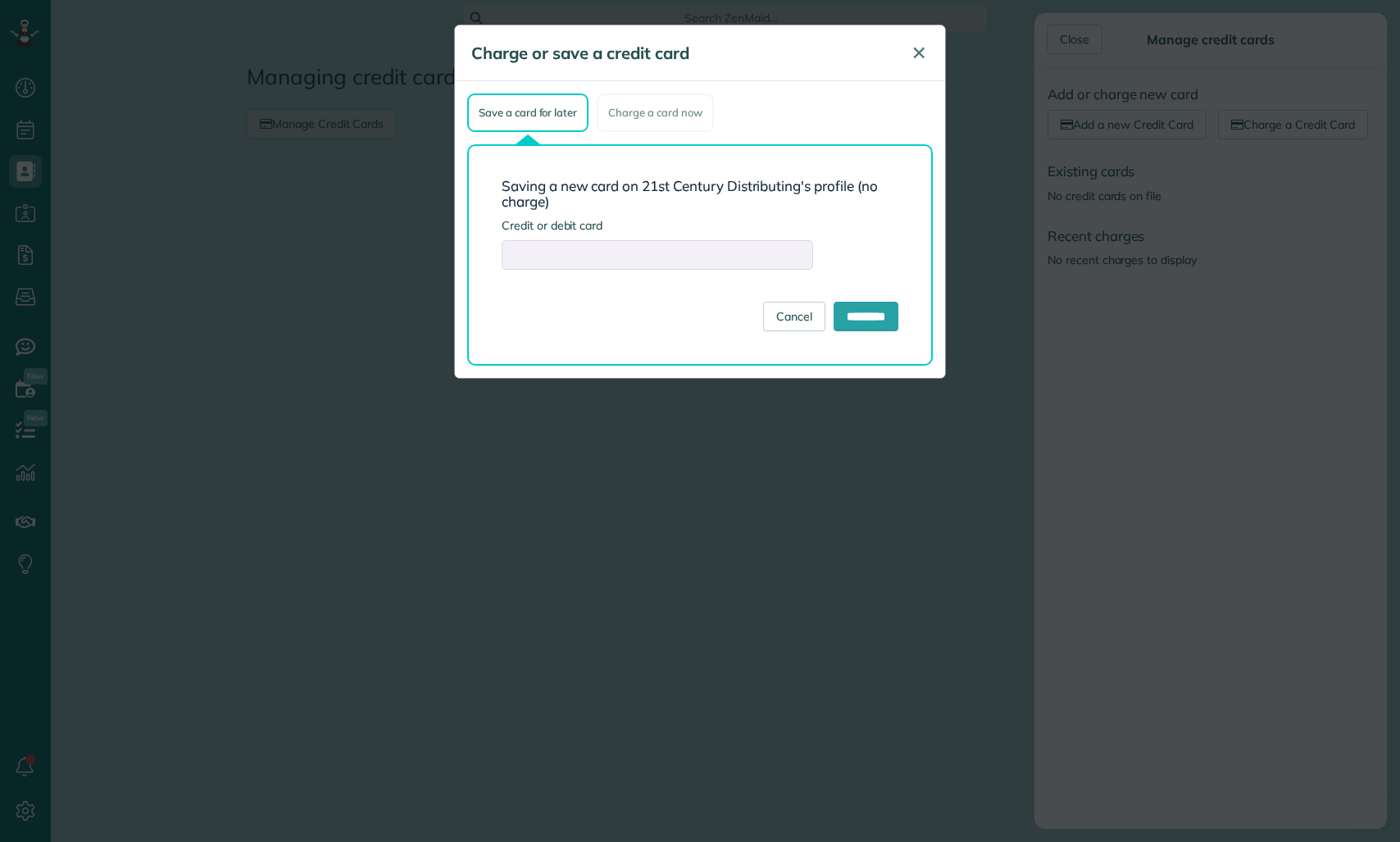 click on "✕" at bounding box center (919, 53) 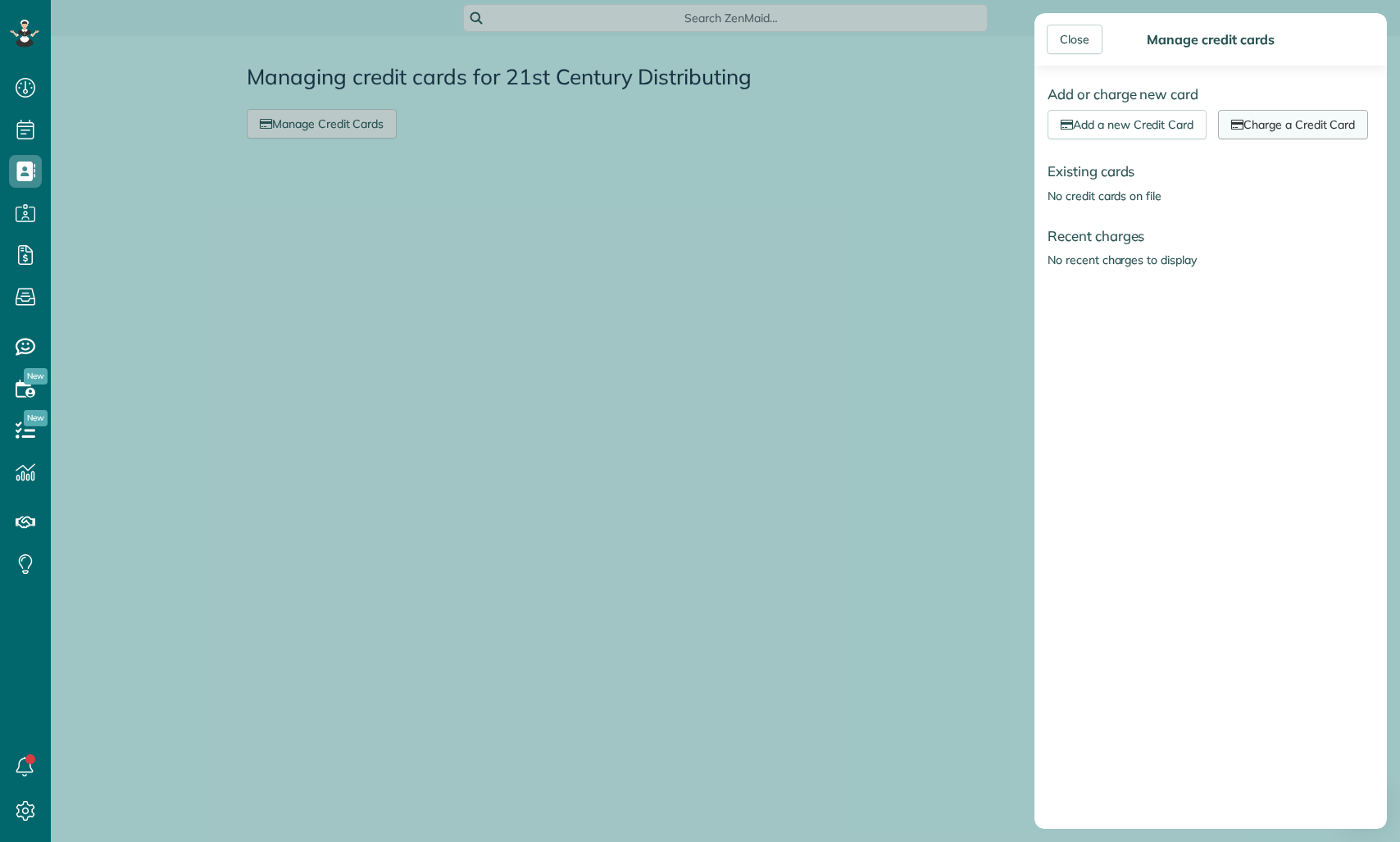 click on "Charge a Credit Card" at bounding box center [1293, 125] 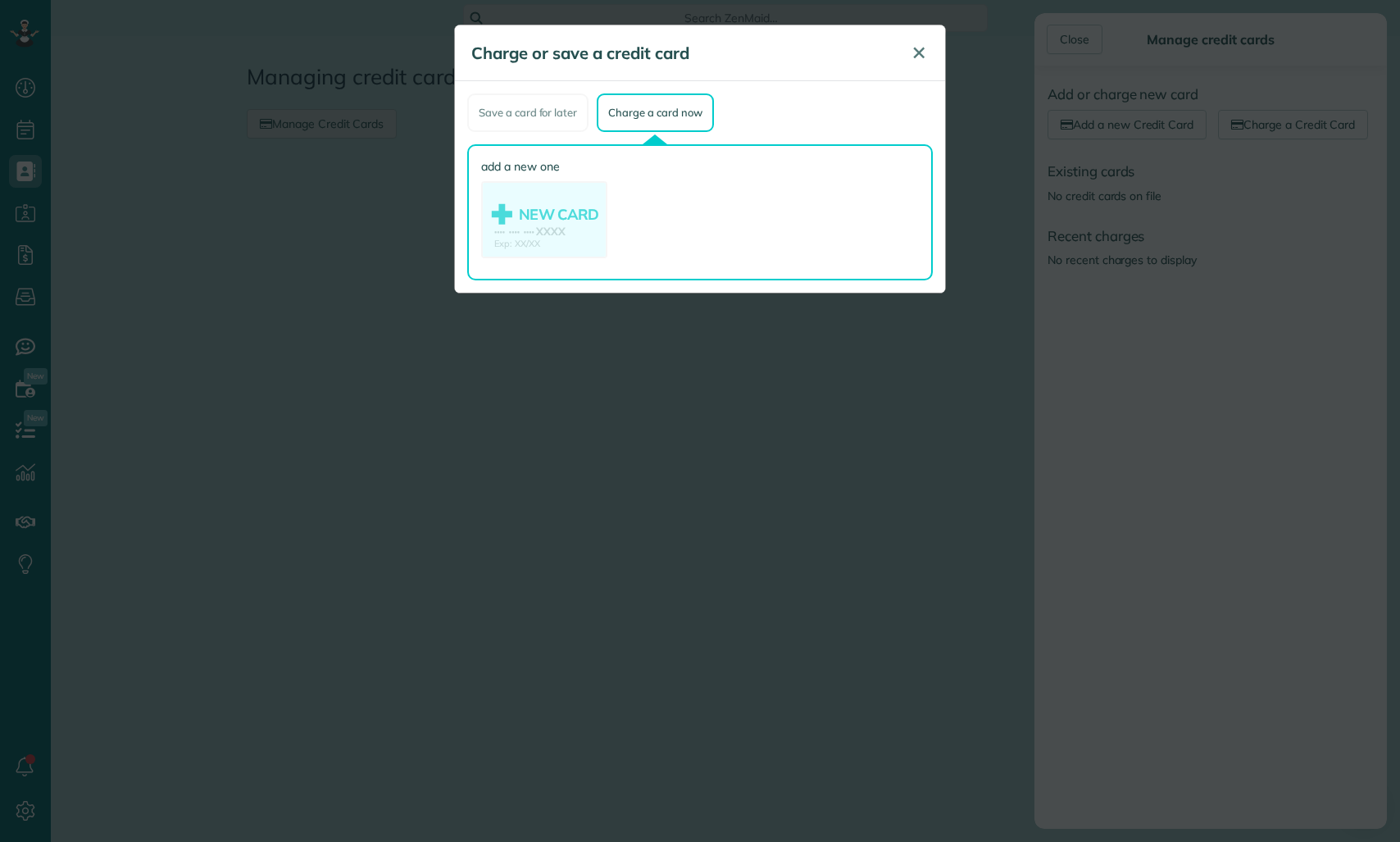click on "✕" at bounding box center (919, 52) 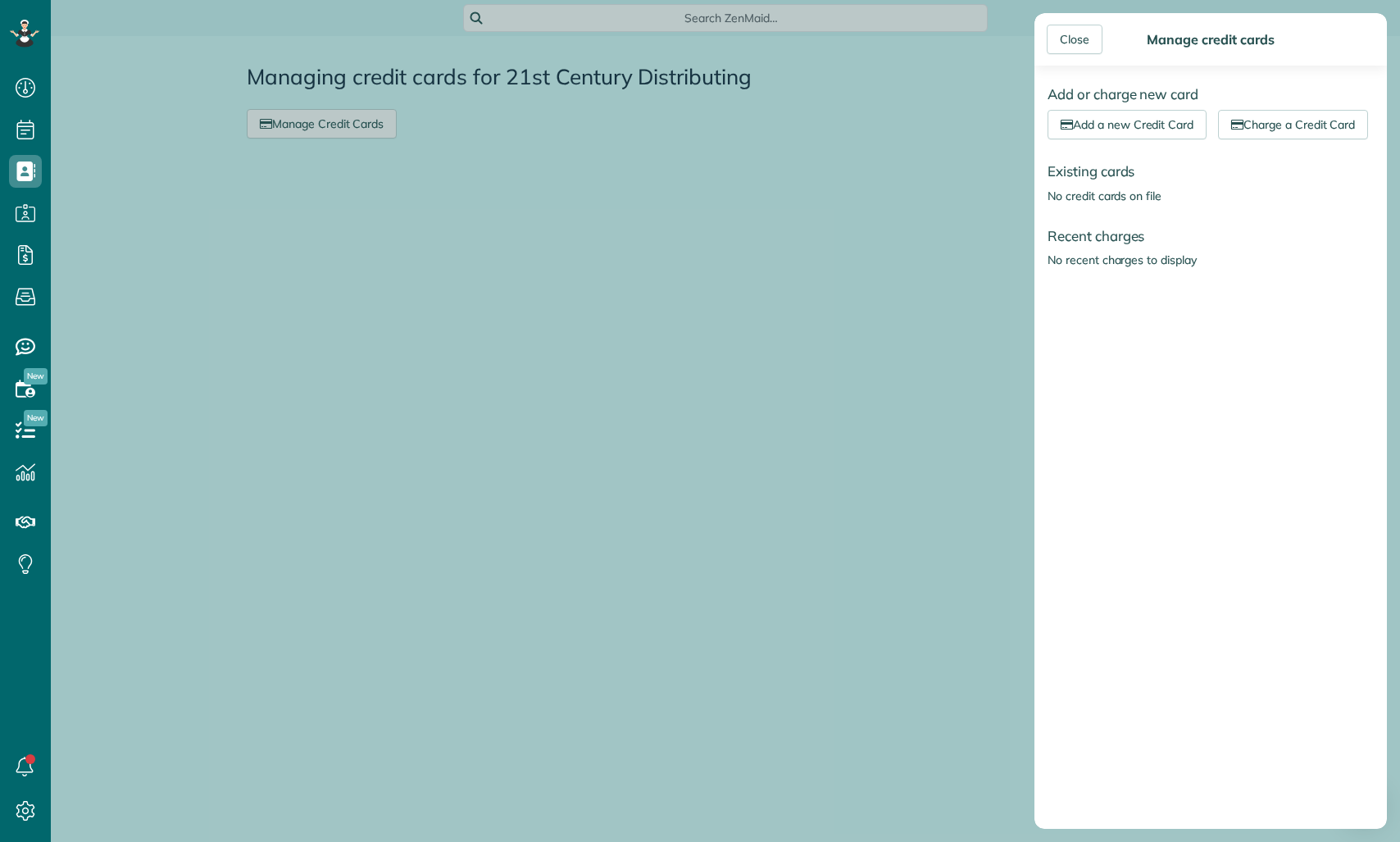 click on "No recent charges to display" at bounding box center (1122, 260) 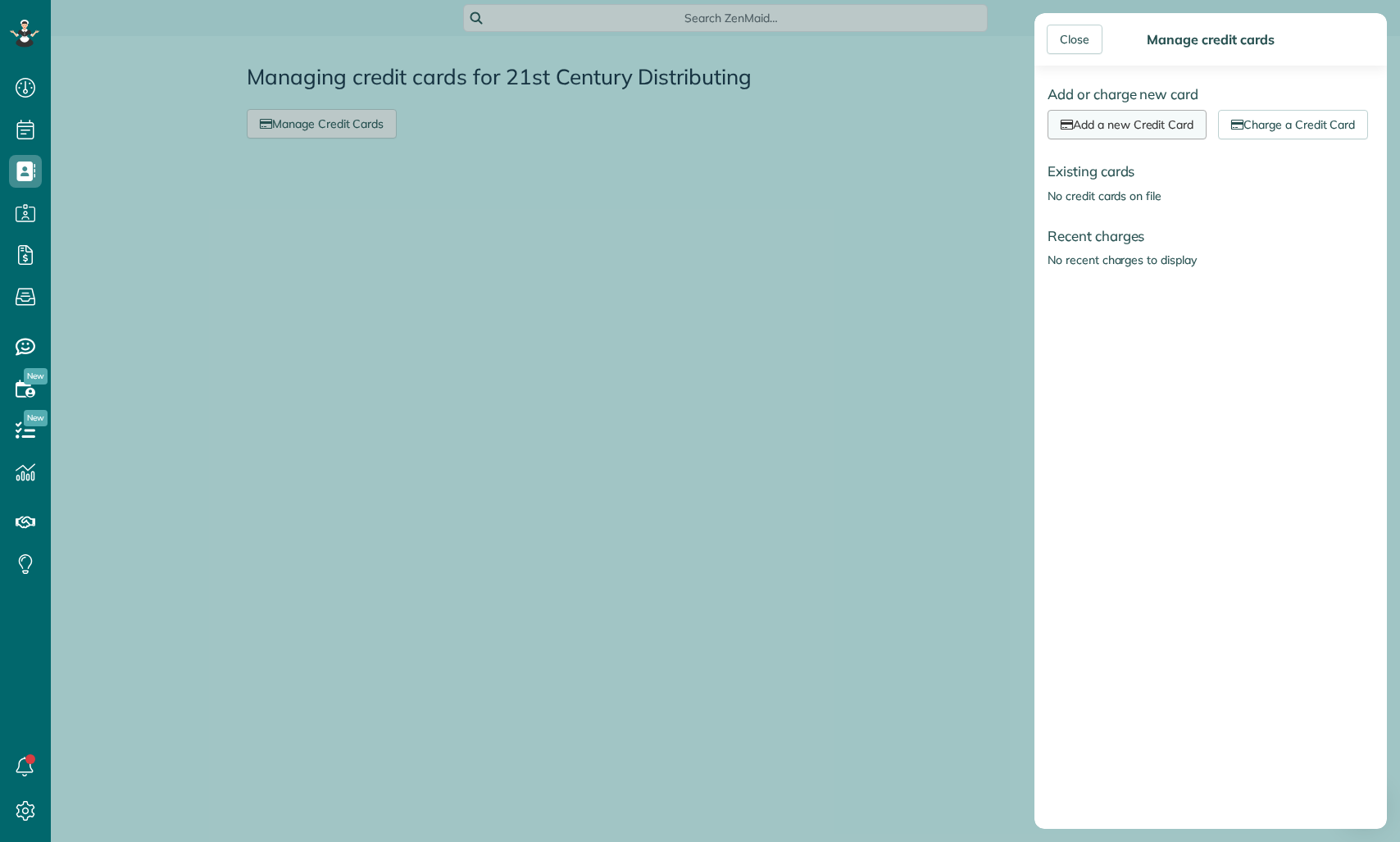 click on "Add a new Credit Card" at bounding box center (1127, 125) 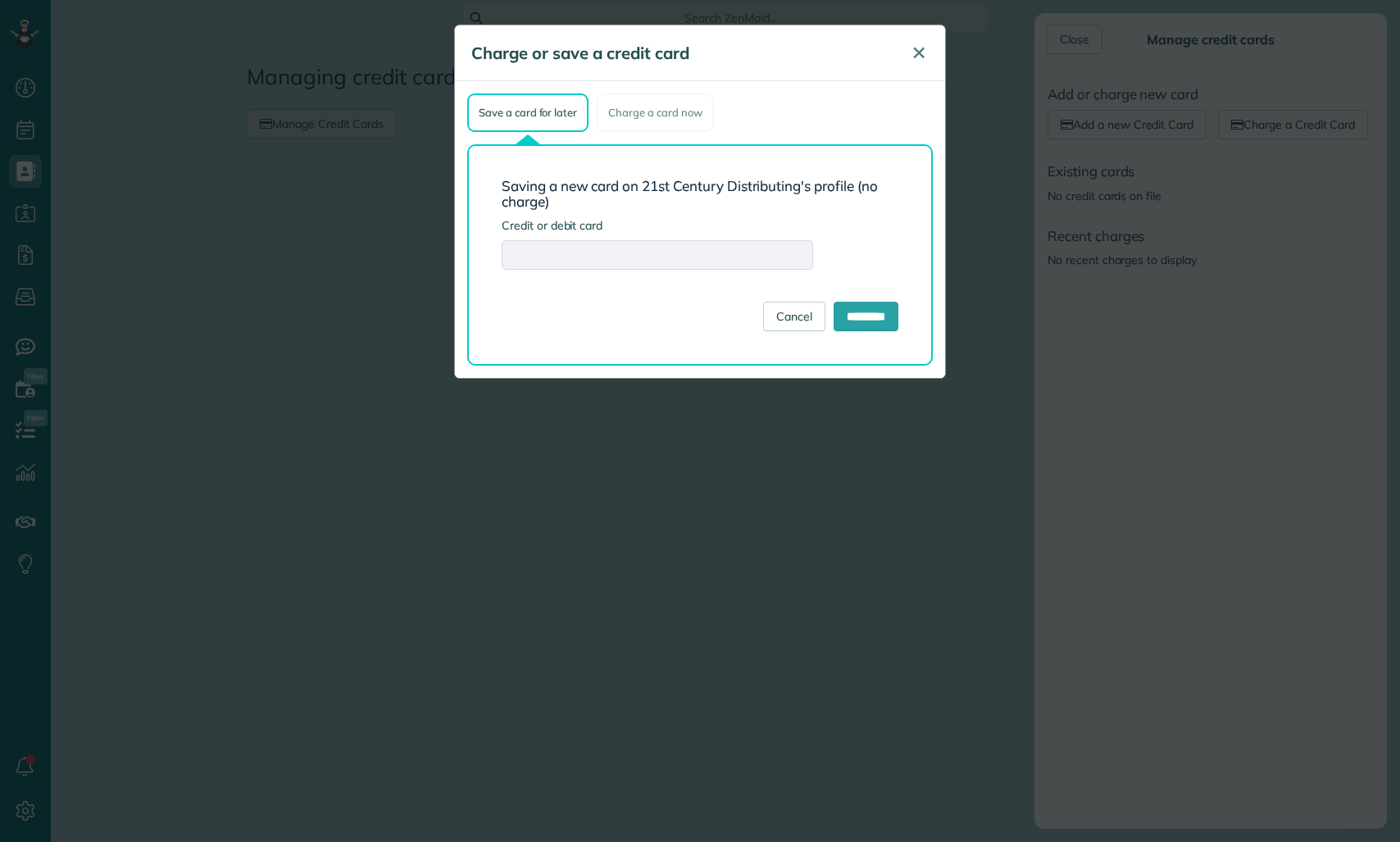 click on "✕" at bounding box center [919, 52] 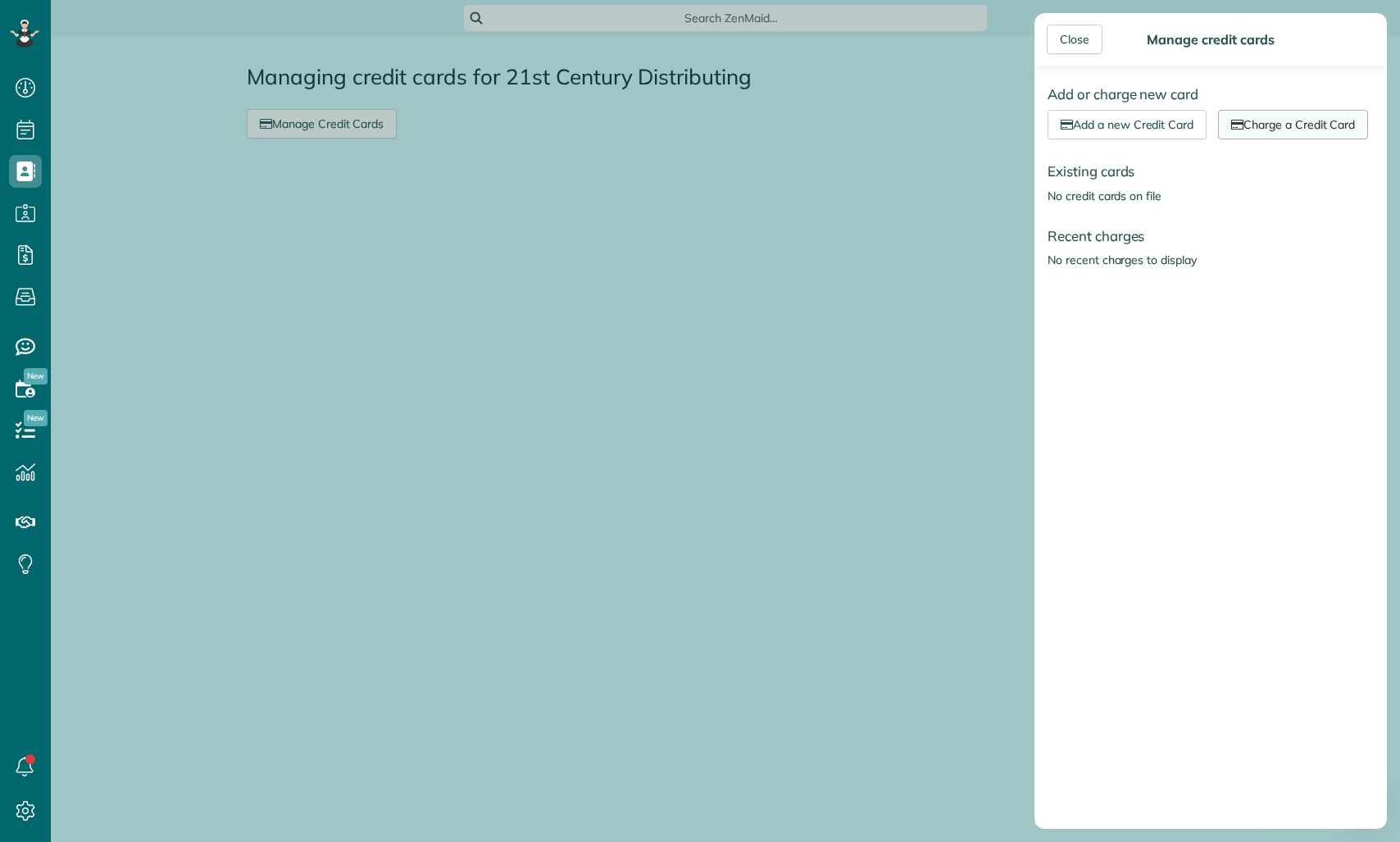 click at bounding box center (1237, 125) 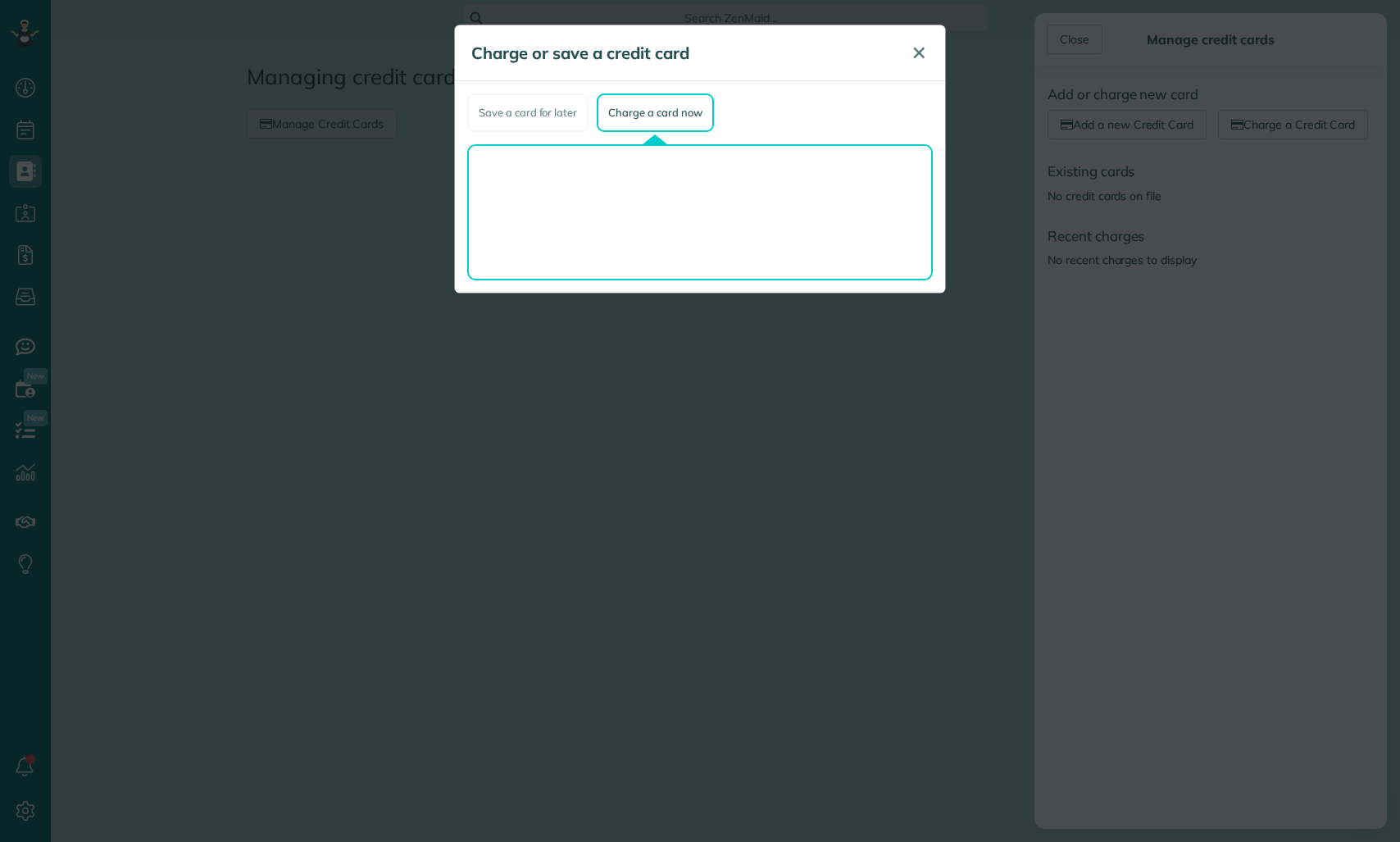 click on "✕" at bounding box center [919, 52] 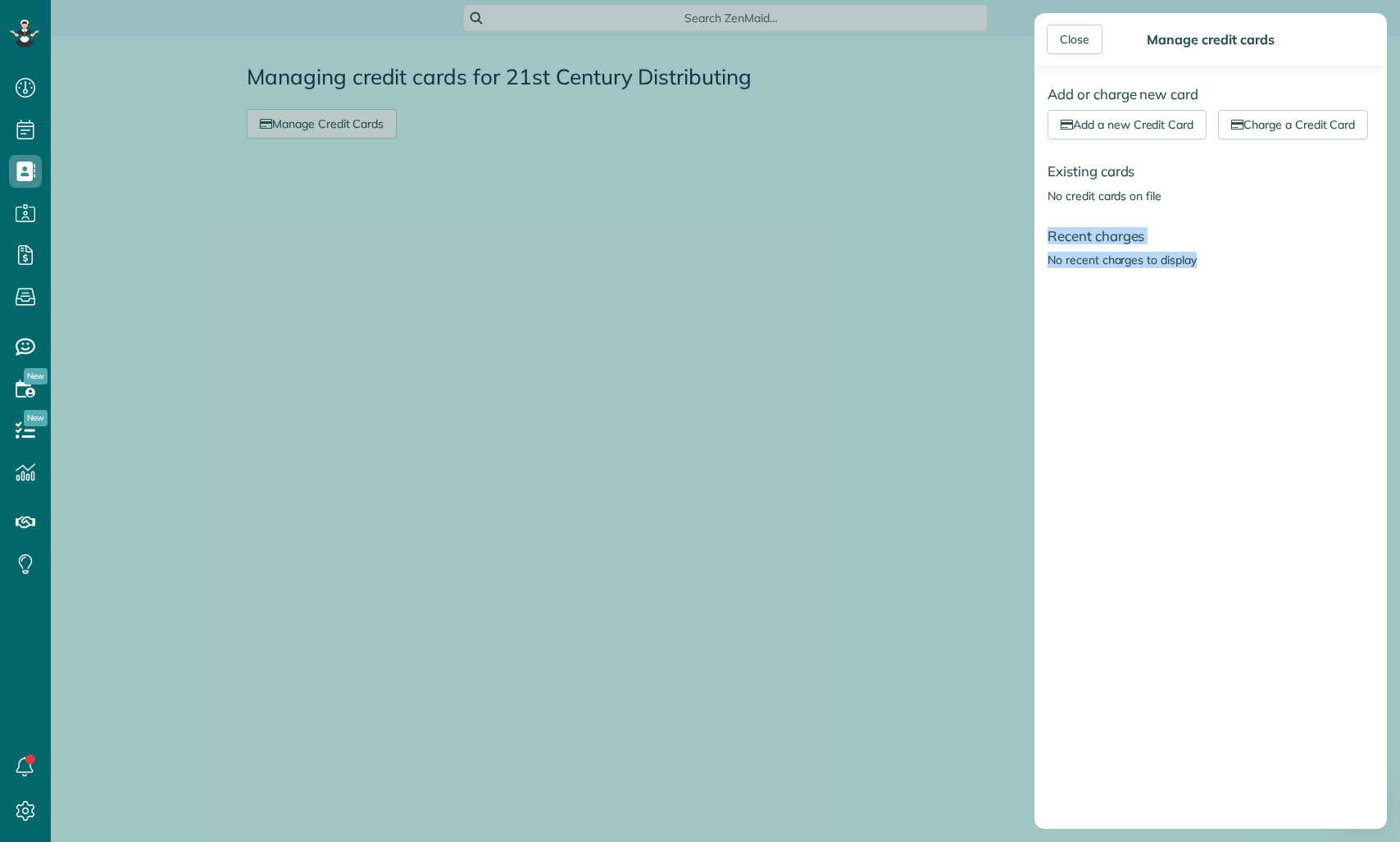 drag, startPoint x: 1099, startPoint y: 284, endPoint x: 1156, endPoint y: 351, distance: 87.965902 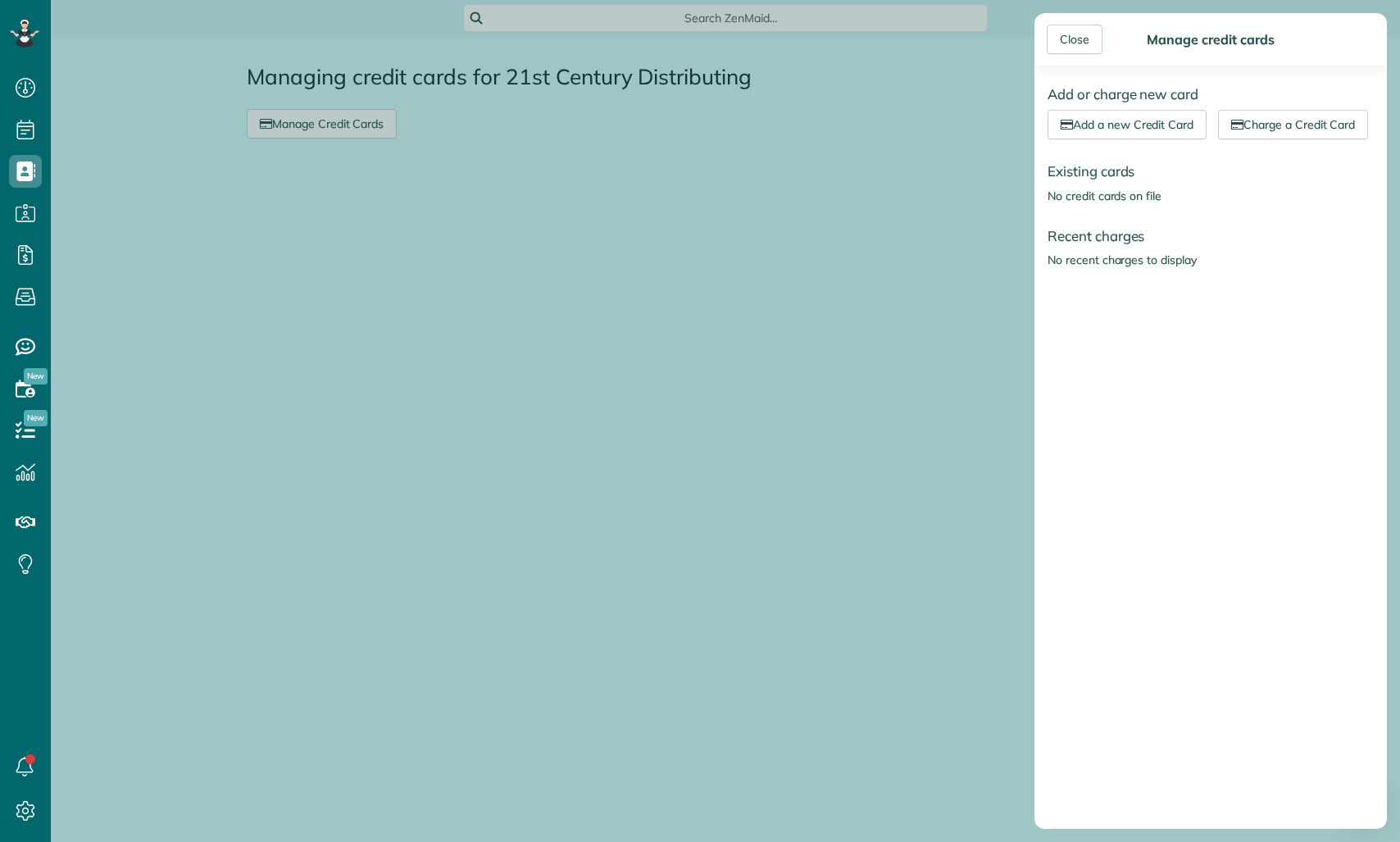 click on "Close
Manage credit cards
Add or charge new card
Add a new Credit Card
Charge a Credit Card
Existing cards
No credit cards on file
Recent charges
No recent charges to display" at bounding box center (700, 421) 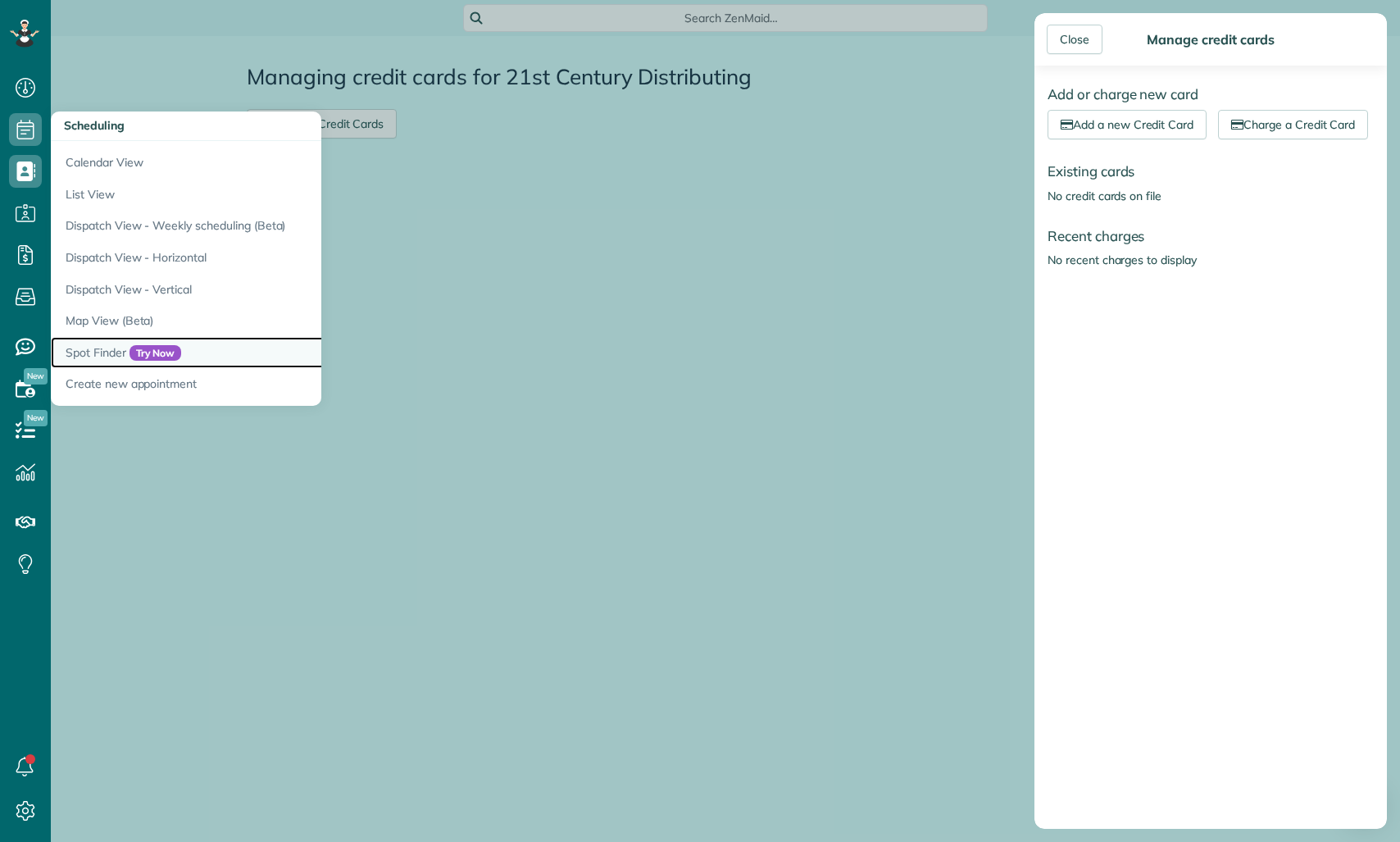 click on "Try Now" at bounding box center [156, 353] 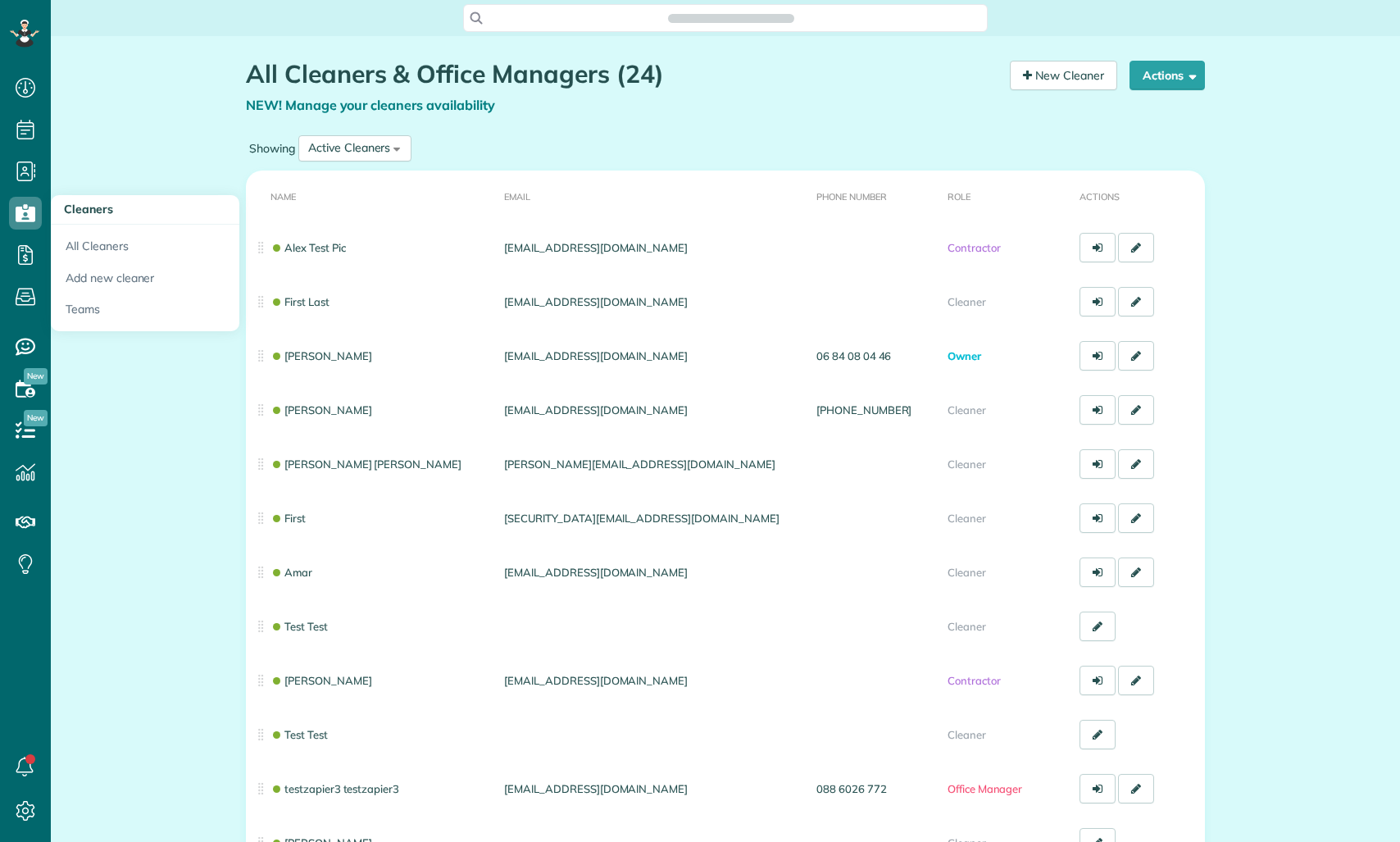 scroll, scrollTop: 0, scrollLeft: 0, axis: both 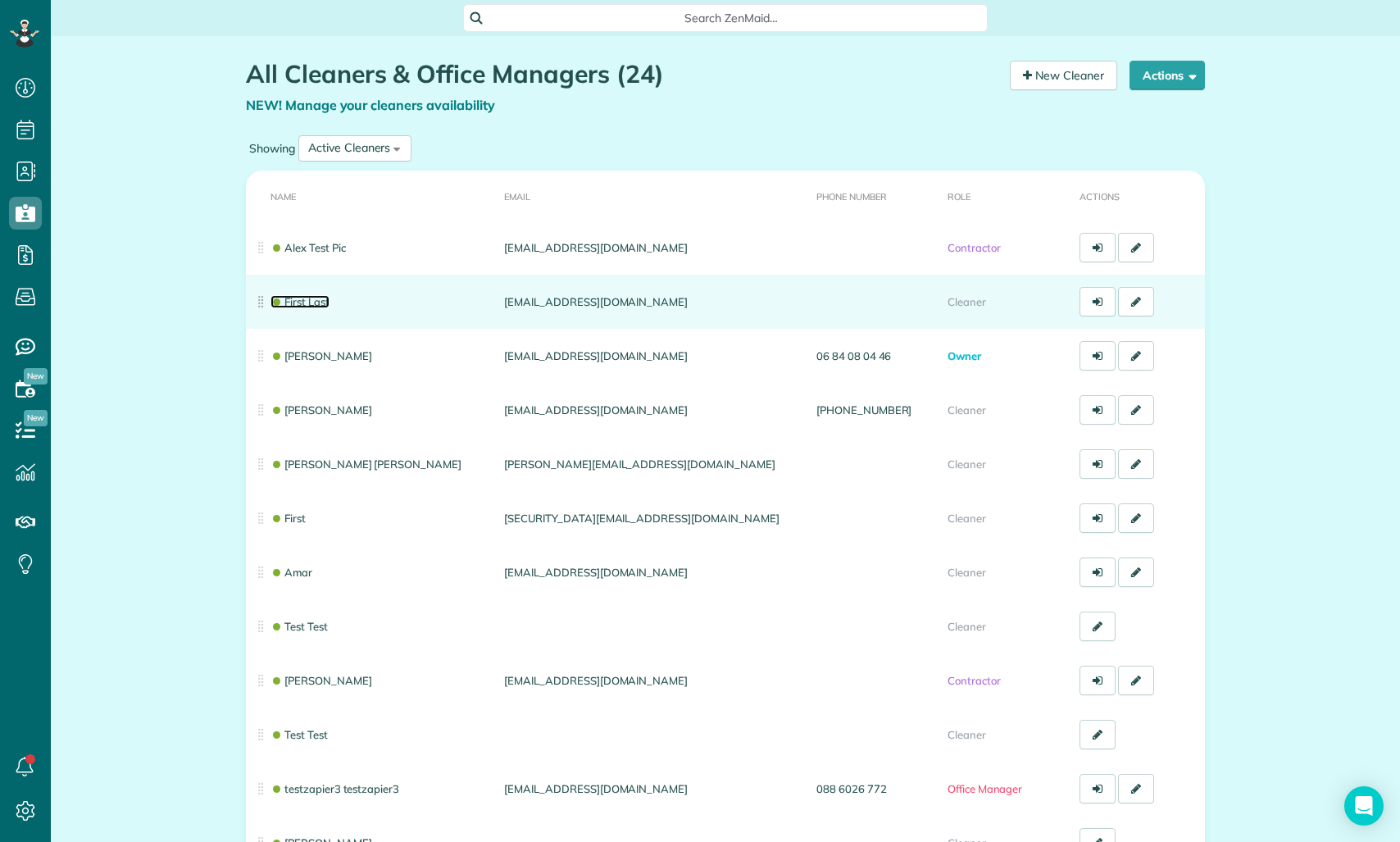 click on "First Last" at bounding box center [300, 302] 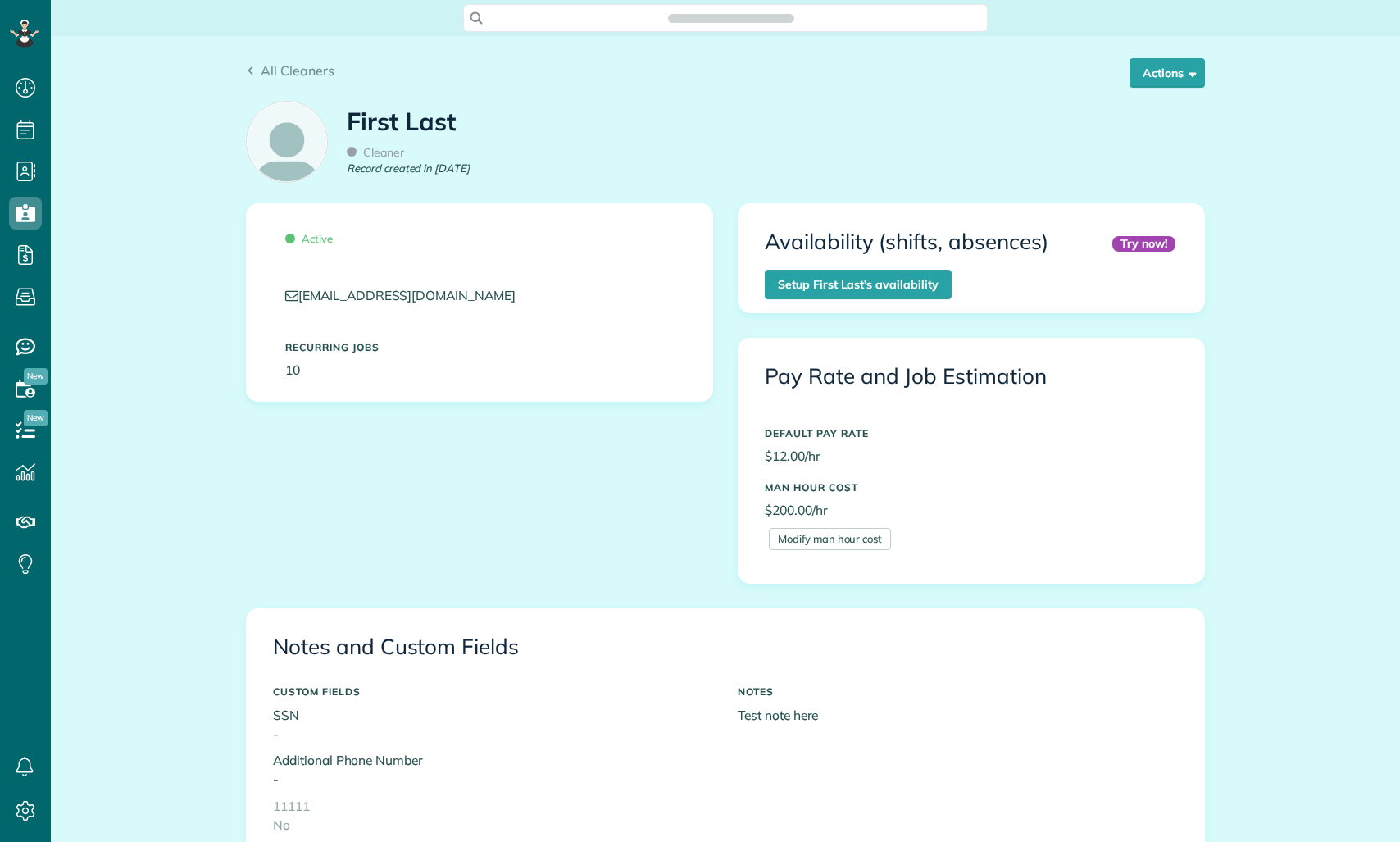 scroll, scrollTop: 0, scrollLeft: 0, axis: both 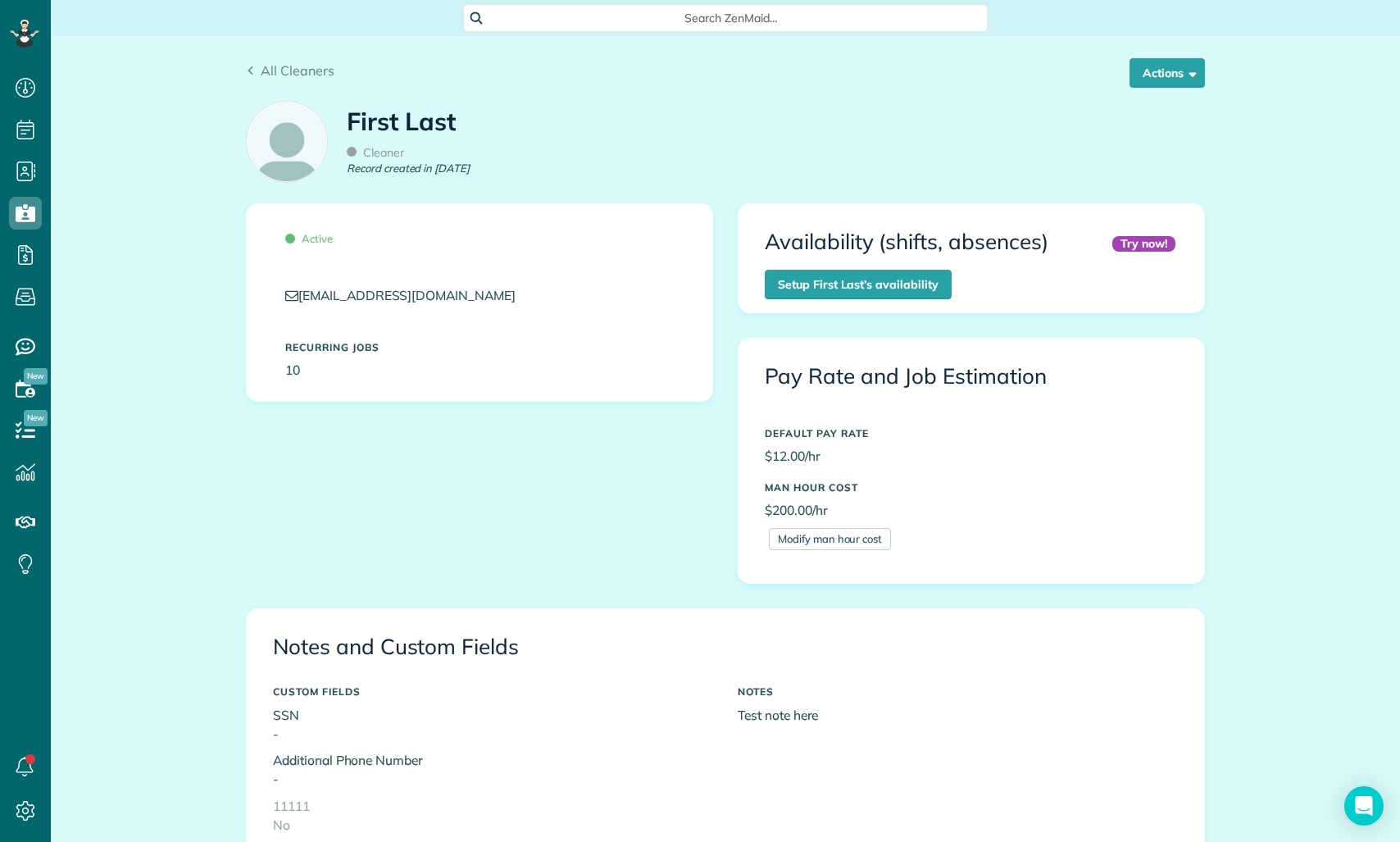 drag, startPoint x: 762, startPoint y: 248, endPoint x: 878, endPoint y: 247, distance: 116.00431 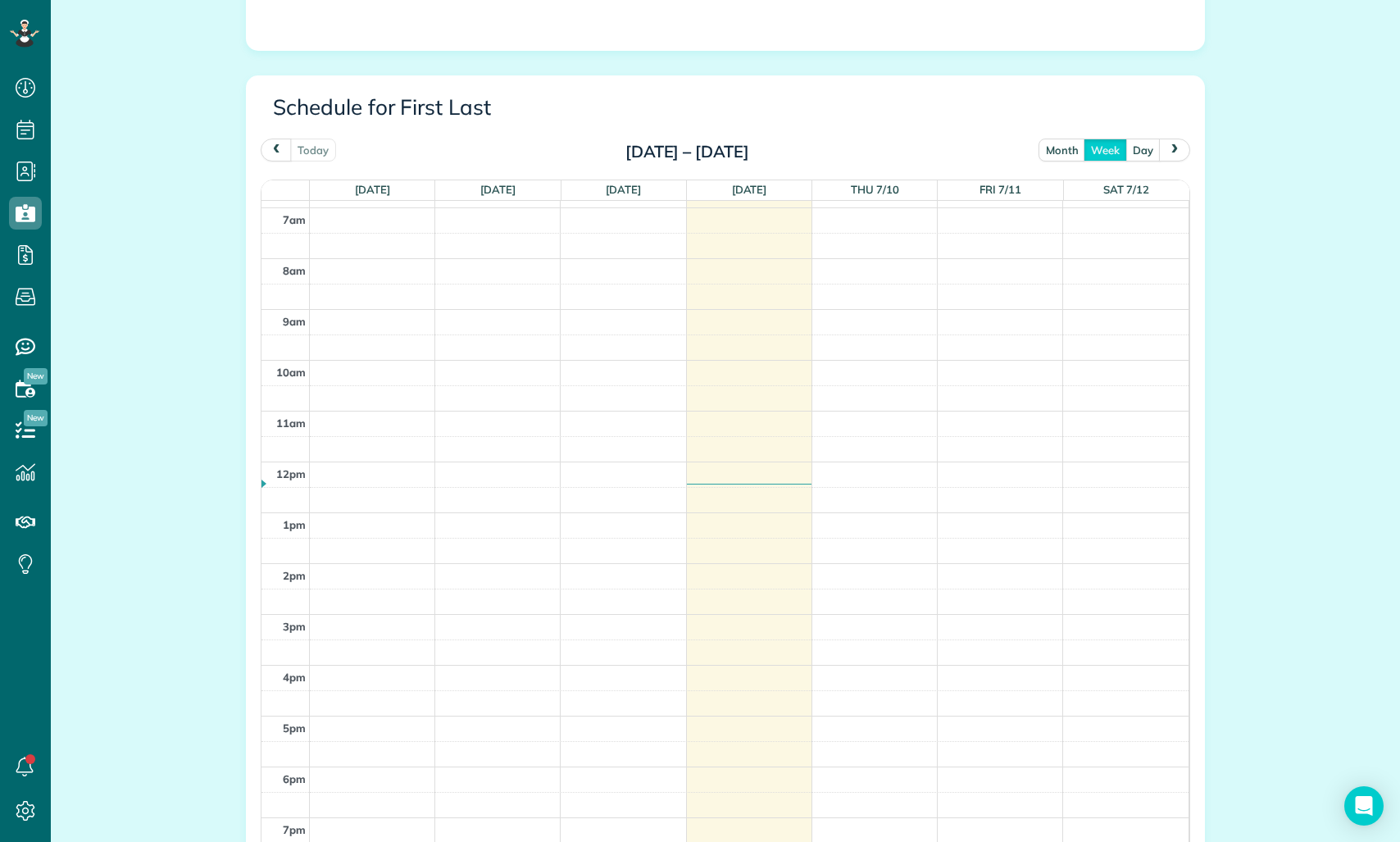 scroll, scrollTop: 801, scrollLeft: 0, axis: vertical 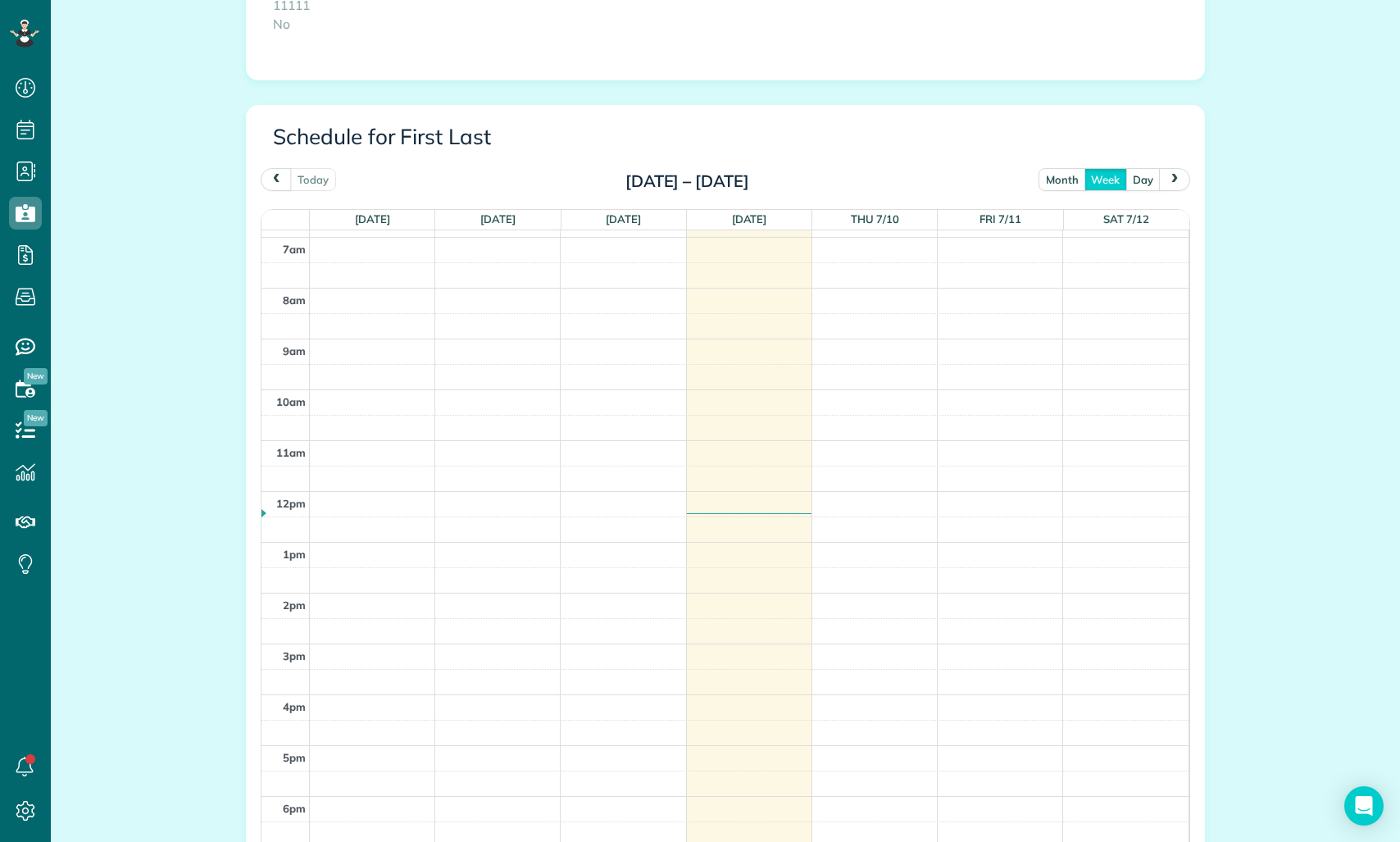 click on "month" at bounding box center [1062, 179] 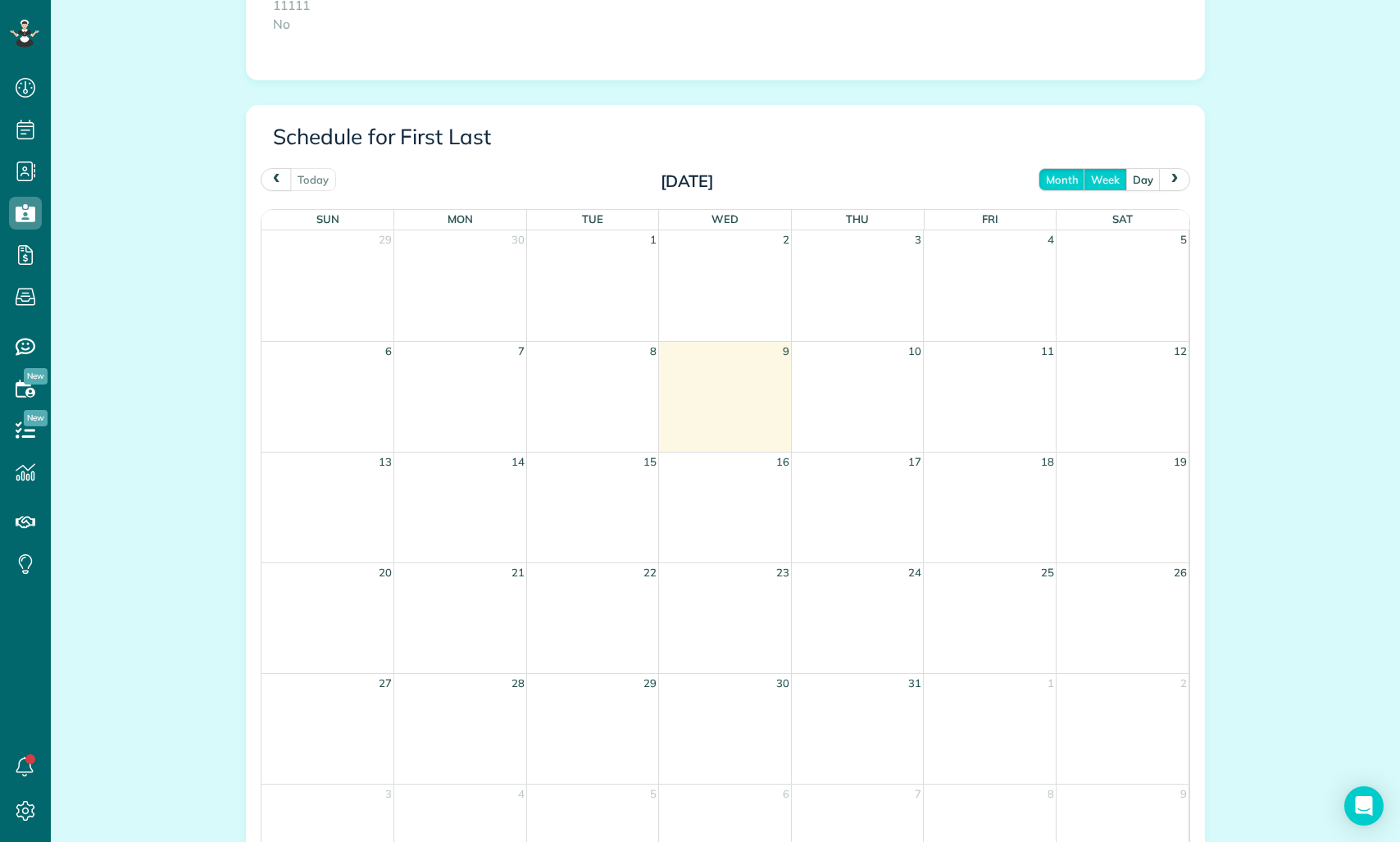 click on "week" at bounding box center [1105, 179] 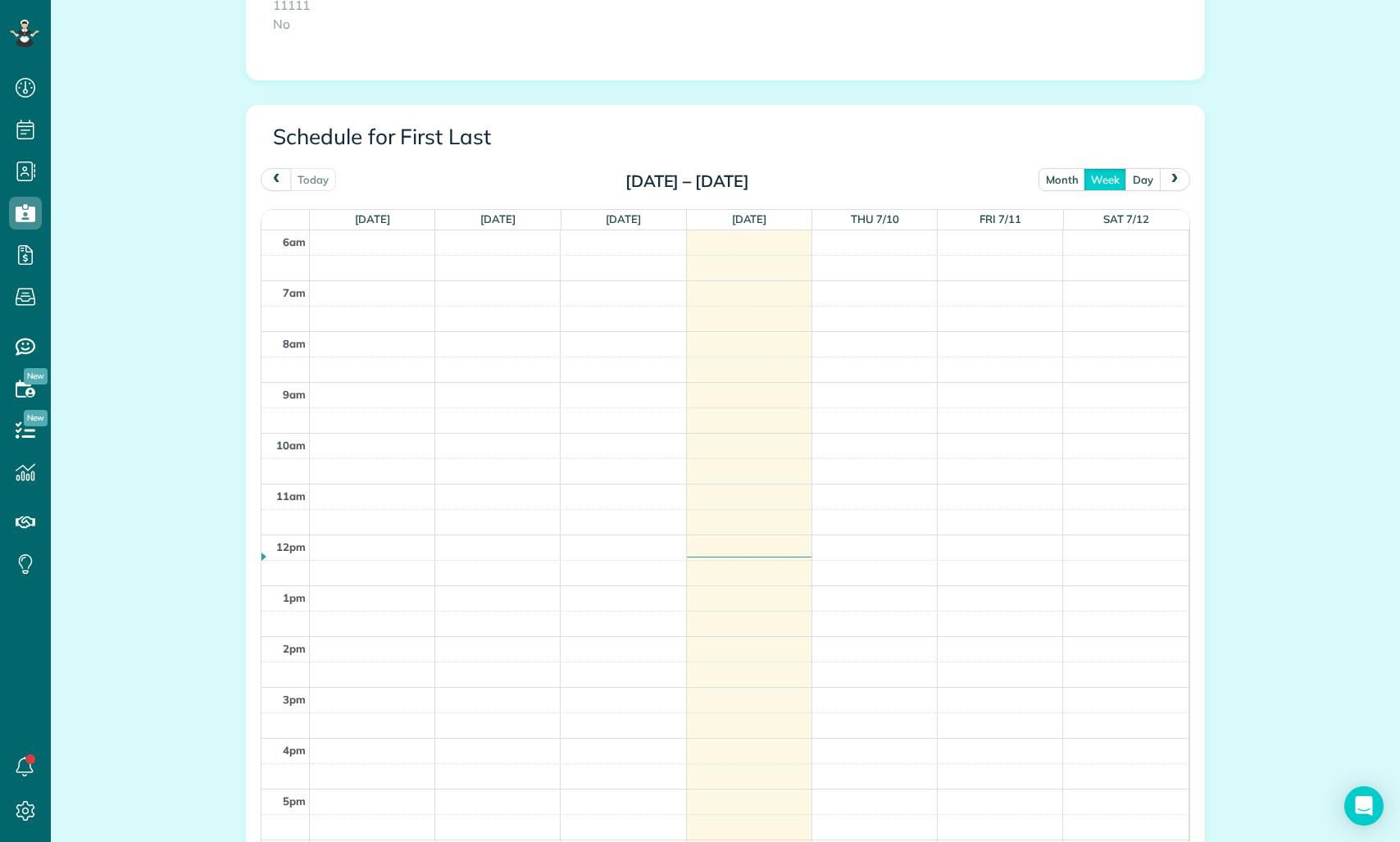 scroll, scrollTop: 43, scrollLeft: 0, axis: vertical 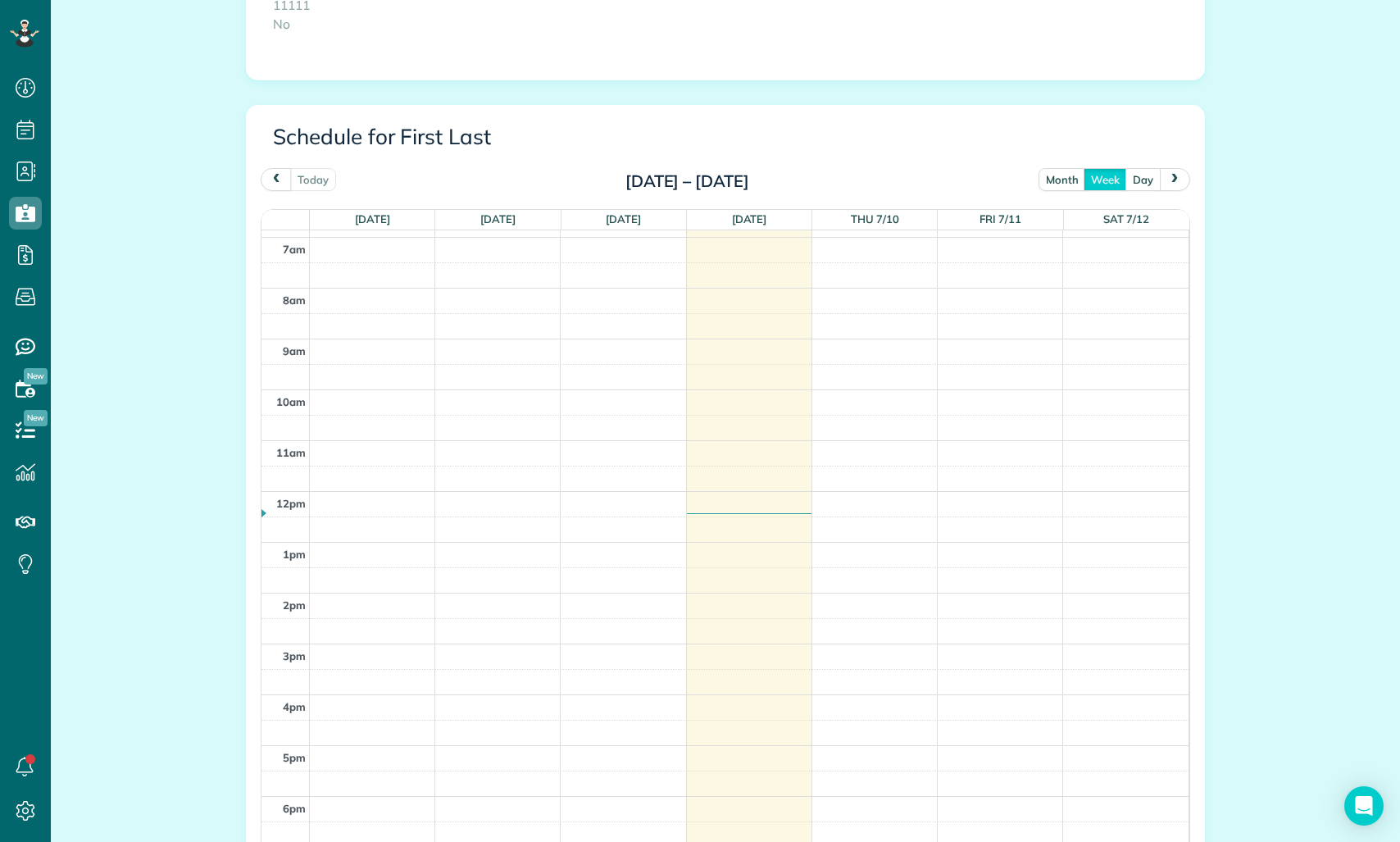 click on "day" at bounding box center (1143, 179) 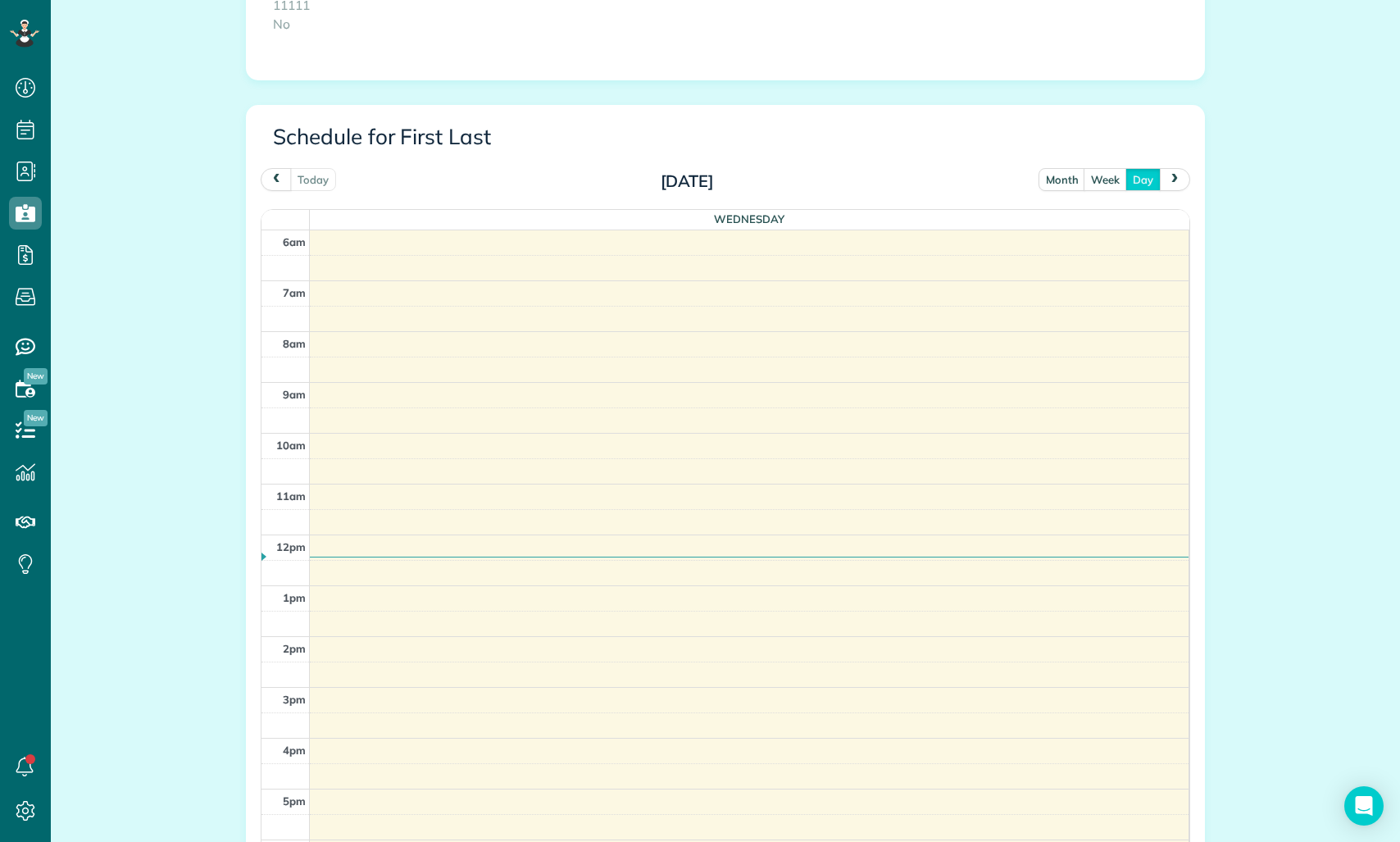 scroll, scrollTop: 43, scrollLeft: 0, axis: vertical 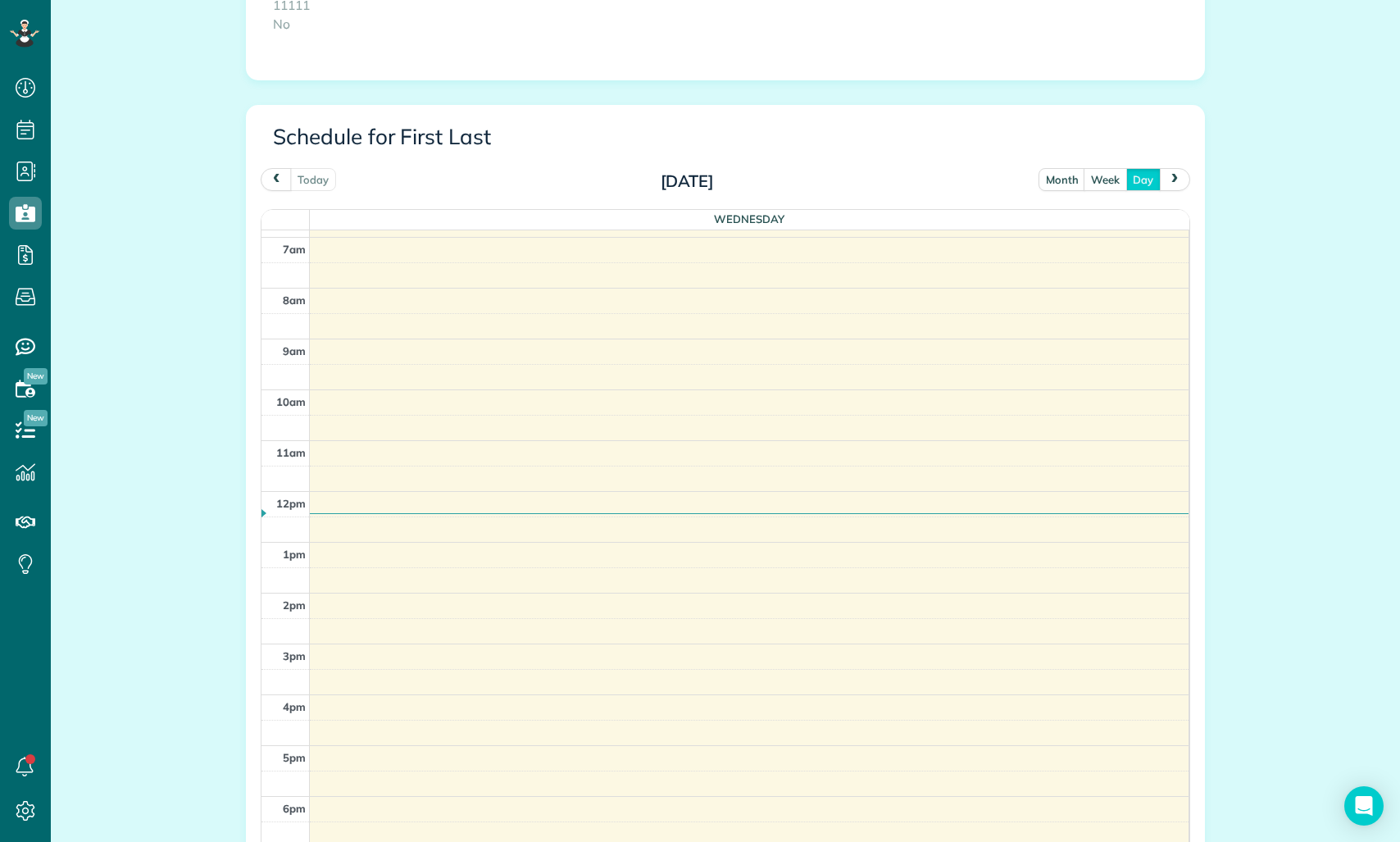 click on "week" at bounding box center (1105, 179) 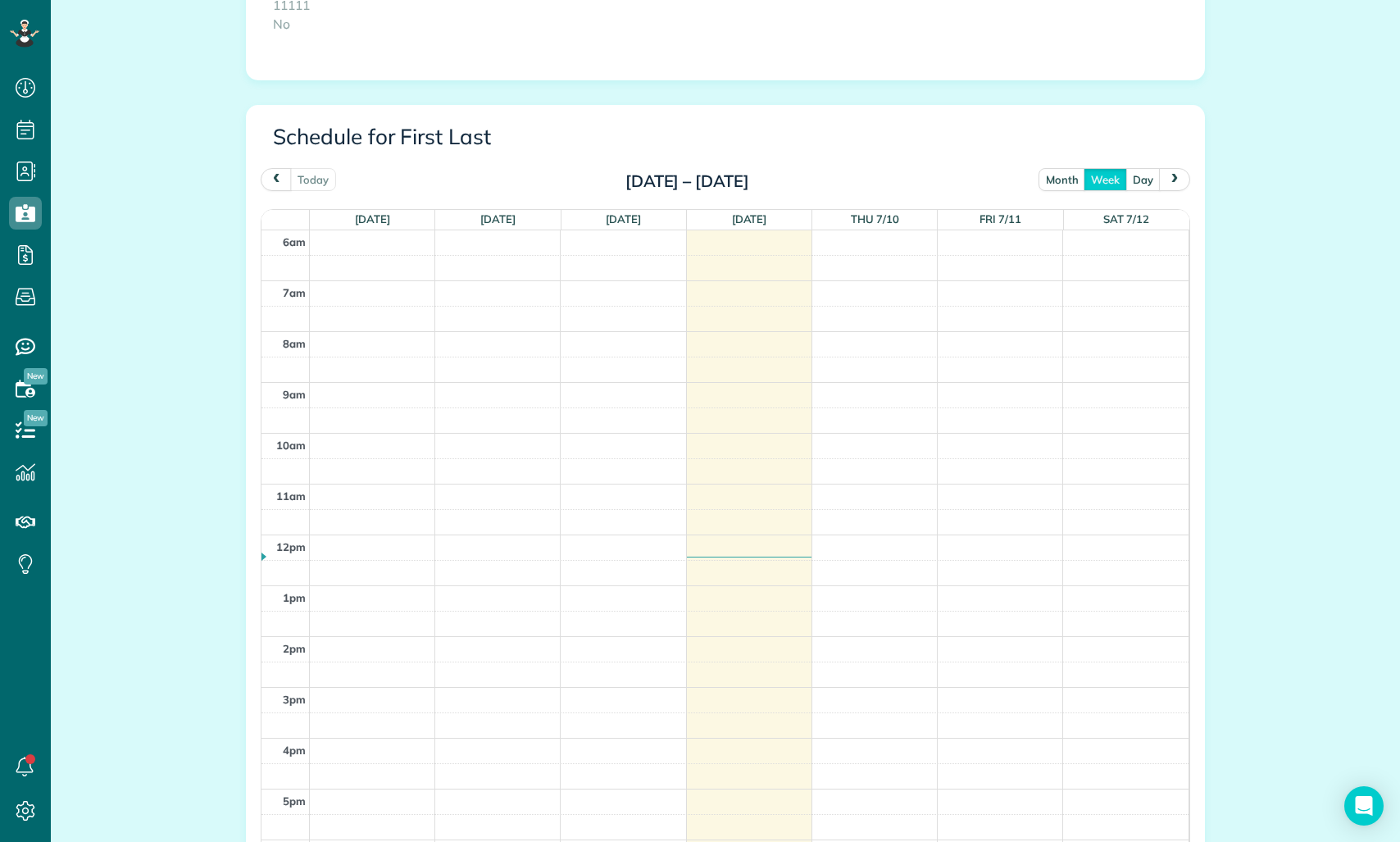scroll, scrollTop: 43, scrollLeft: 0, axis: vertical 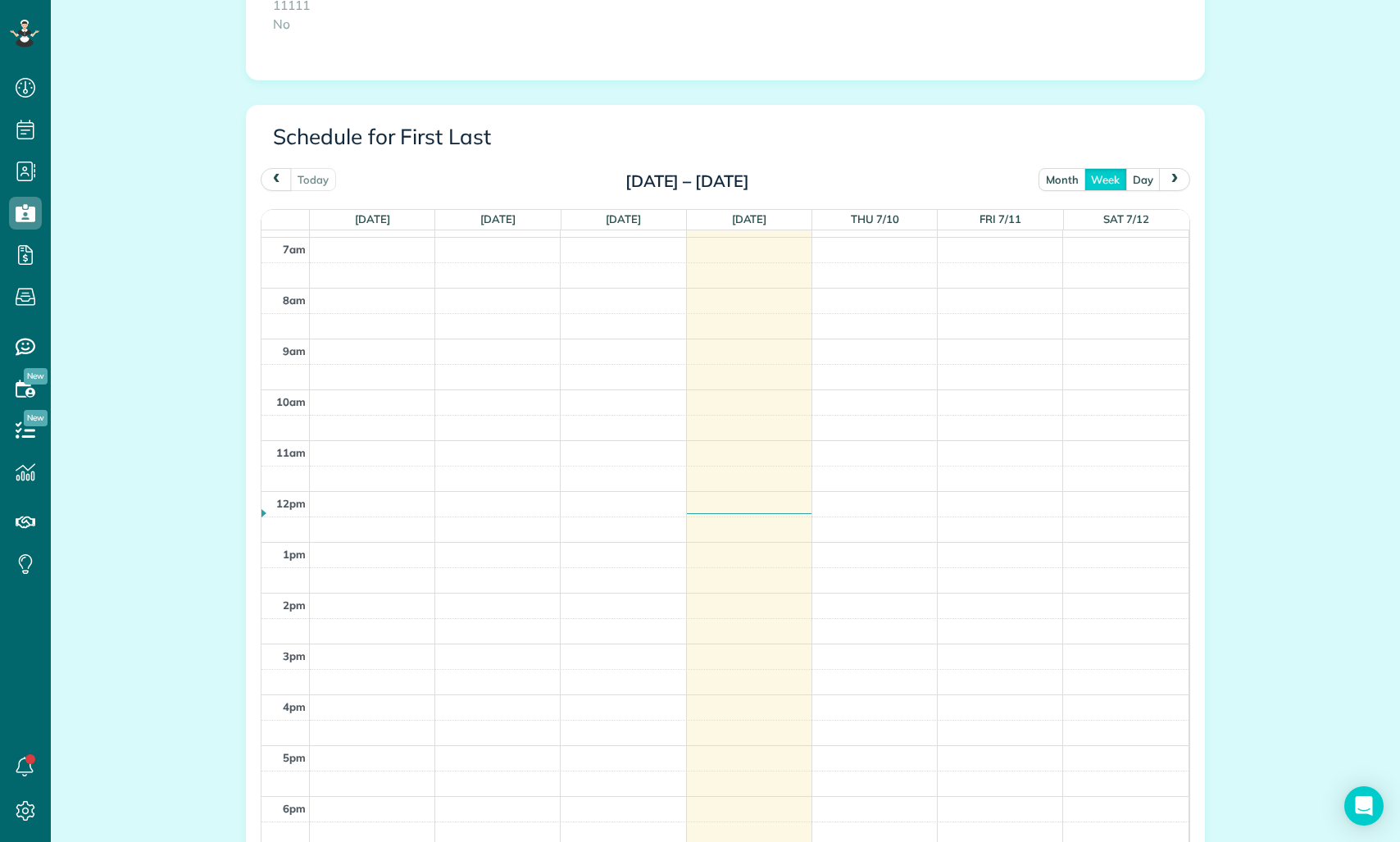click on "month" at bounding box center [1062, 179] 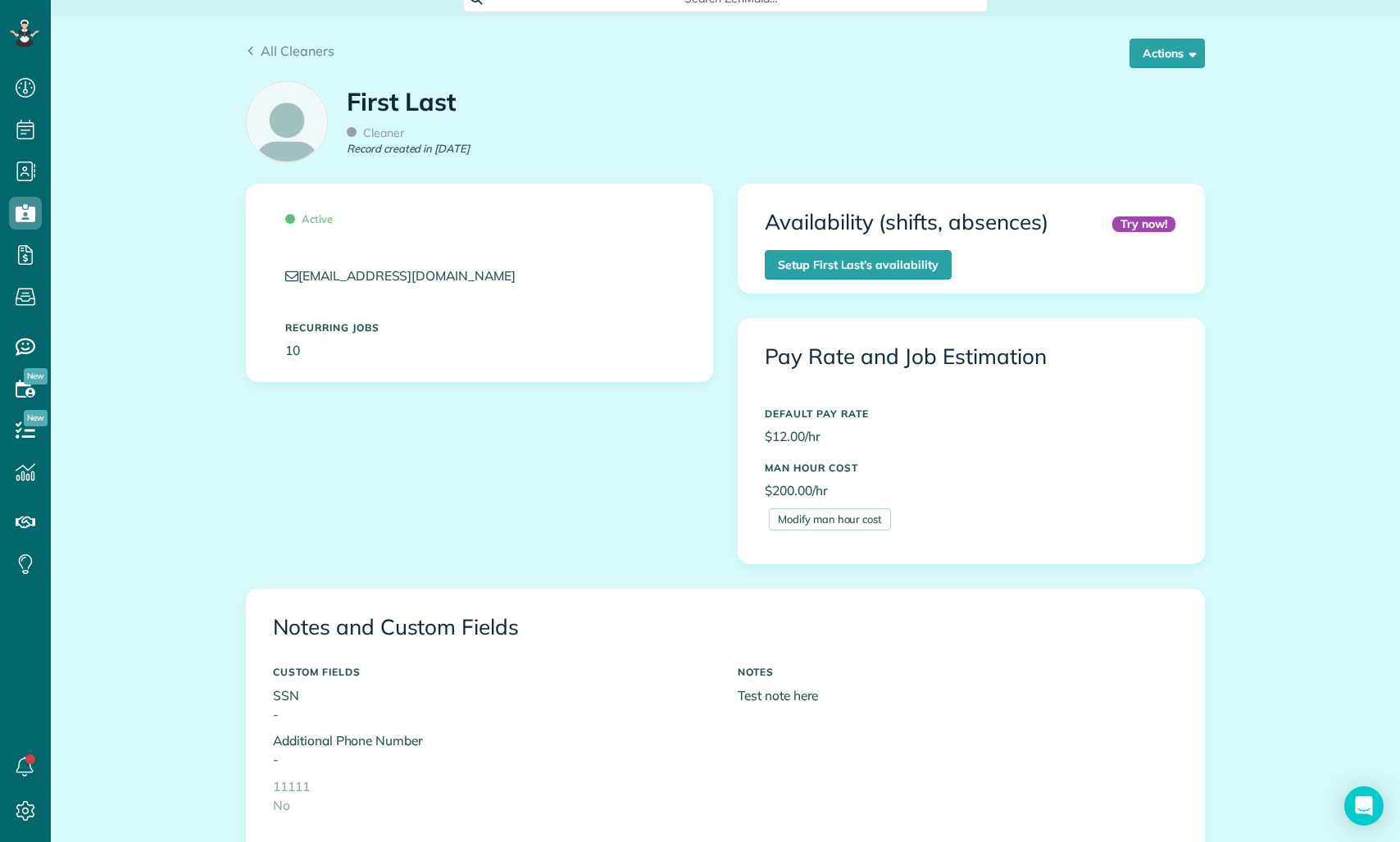 scroll, scrollTop: 18, scrollLeft: 0, axis: vertical 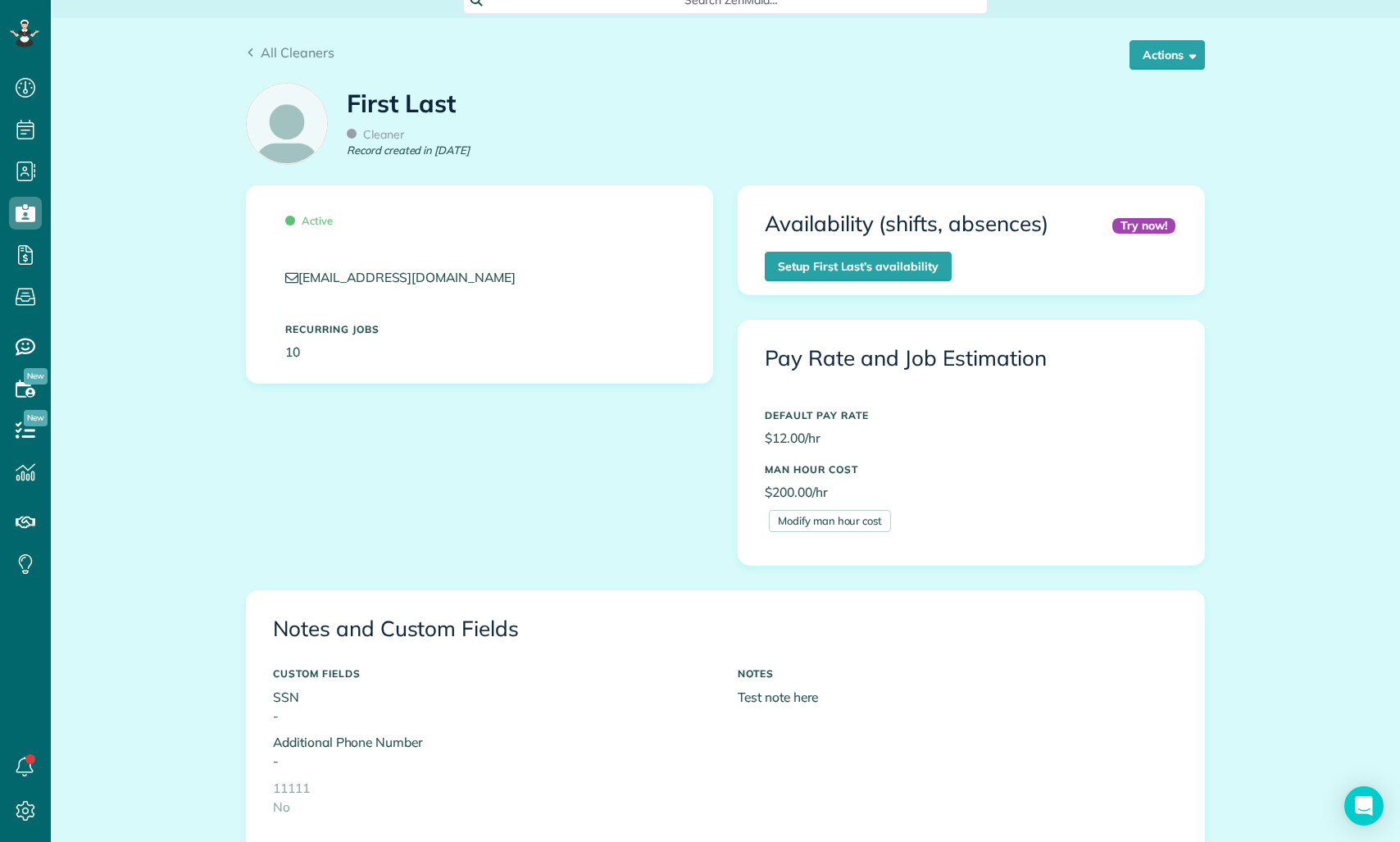 click on "Pay Rate and Job Estimation
DEFAULT PAY RATE
$12.00/hr
MAN HOUR COST
$200.00/hr
Modify man hour cost" at bounding box center [971, 443] 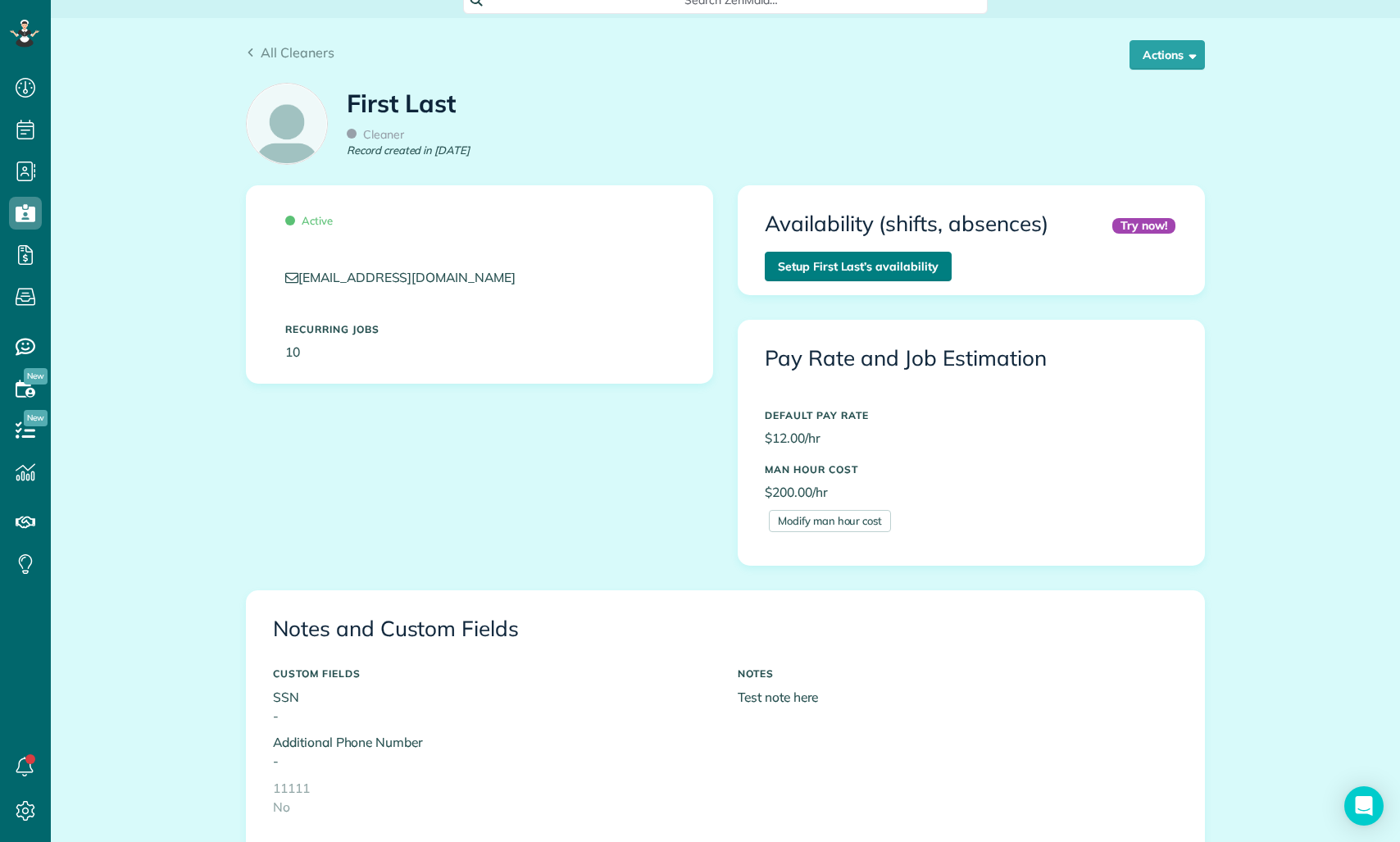 scroll, scrollTop: 0, scrollLeft: 0, axis: both 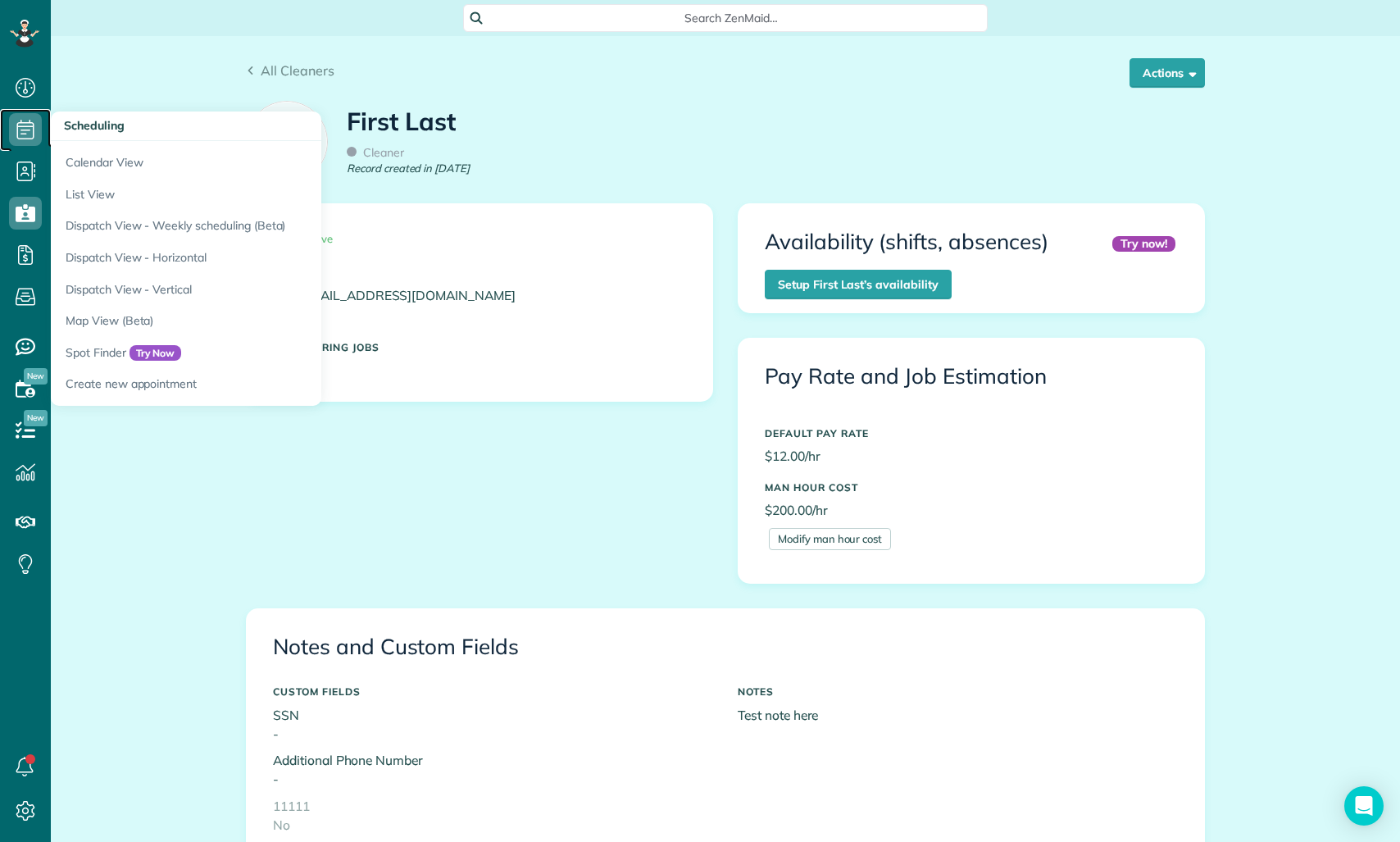 click 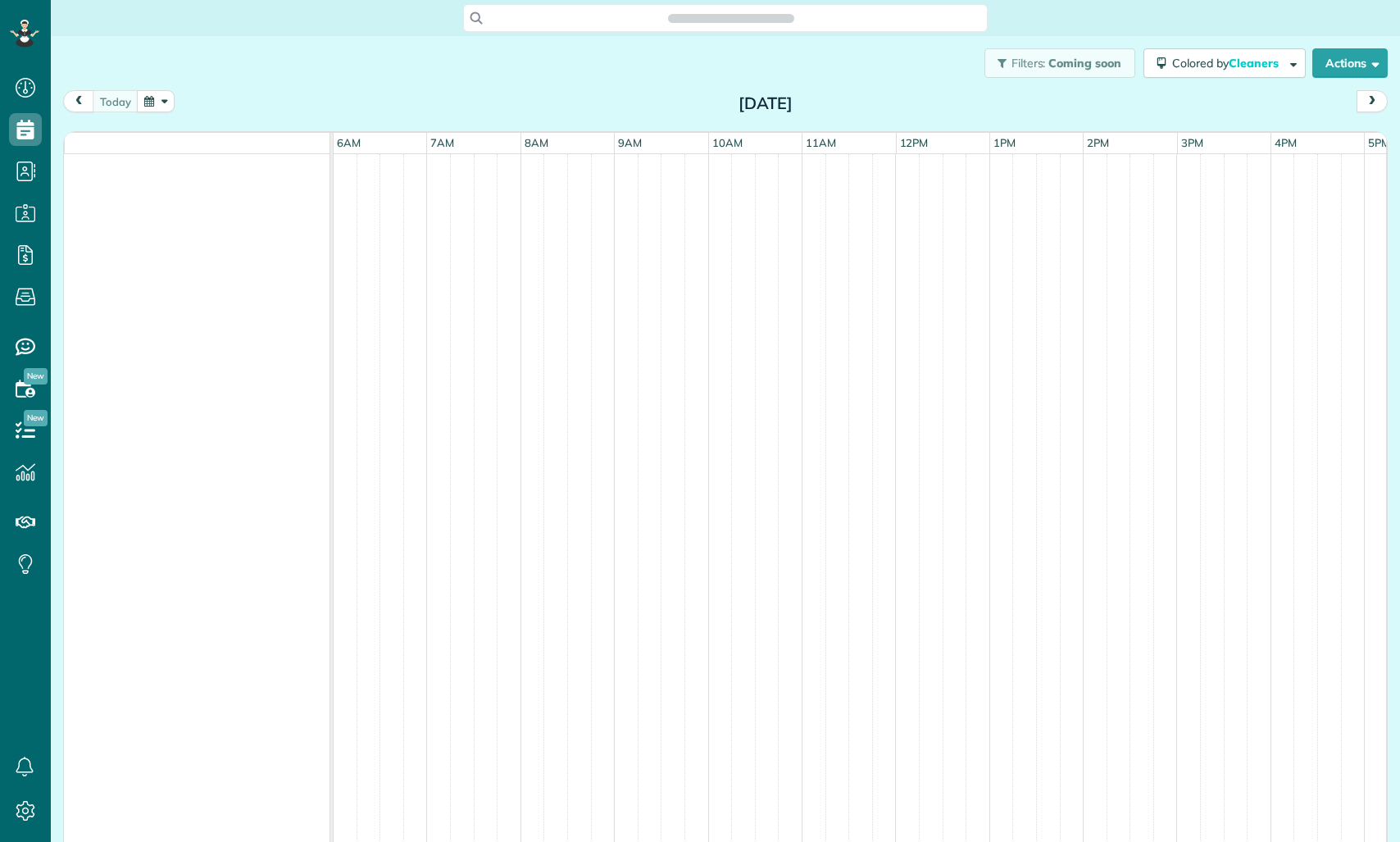 scroll, scrollTop: 0, scrollLeft: 0, axis: both 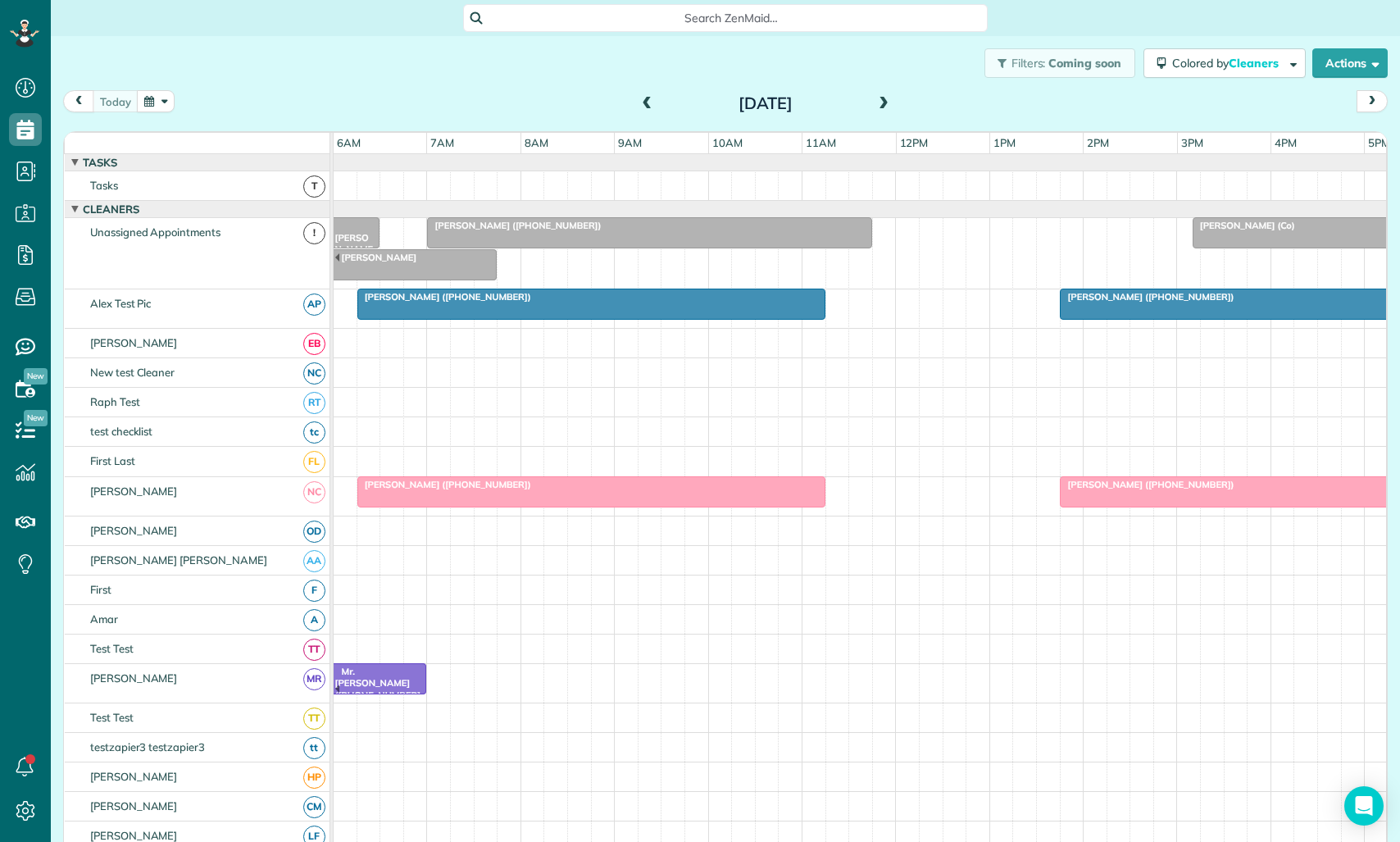 click on "[PERSON_NAME] ([PHONE_NUMBER])" at bounding box center (591, 297) 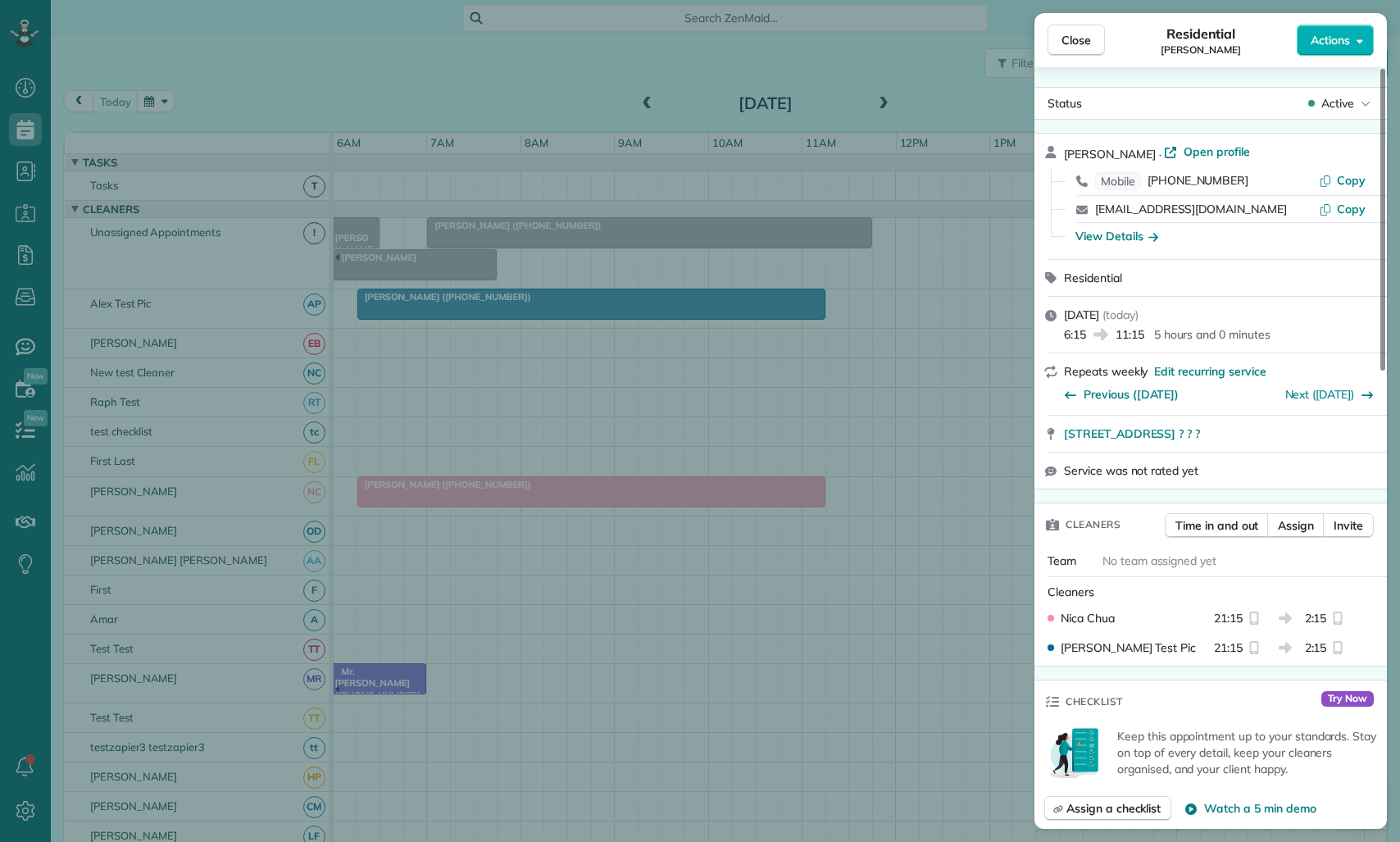 scroll, scrollTop: 0, scrollLeft: 0, axis: both 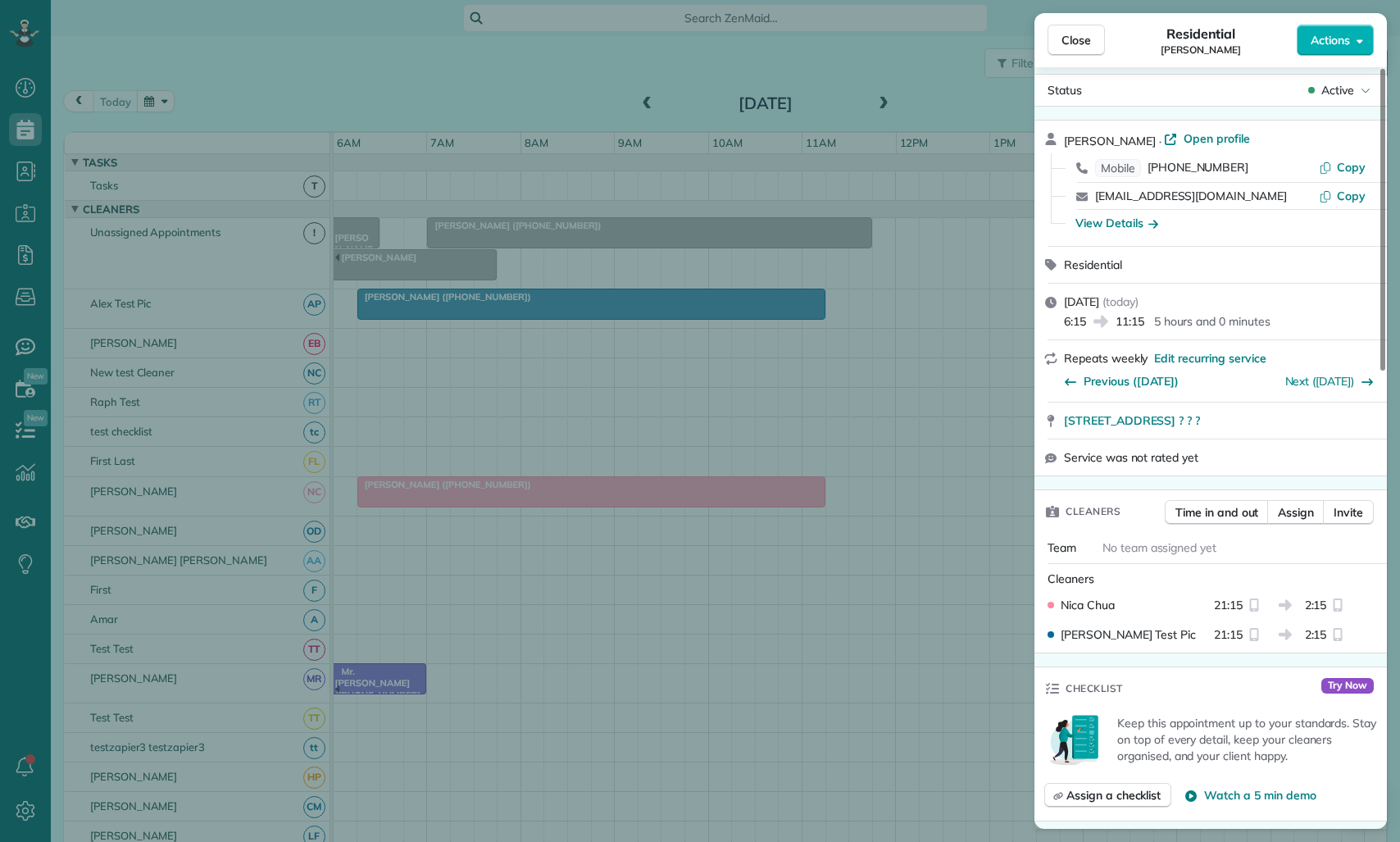 drag, startPoint x: 1144, startPoint y: 726, endPoint x: 1261, endPoint y: 744, distance: 118.37652 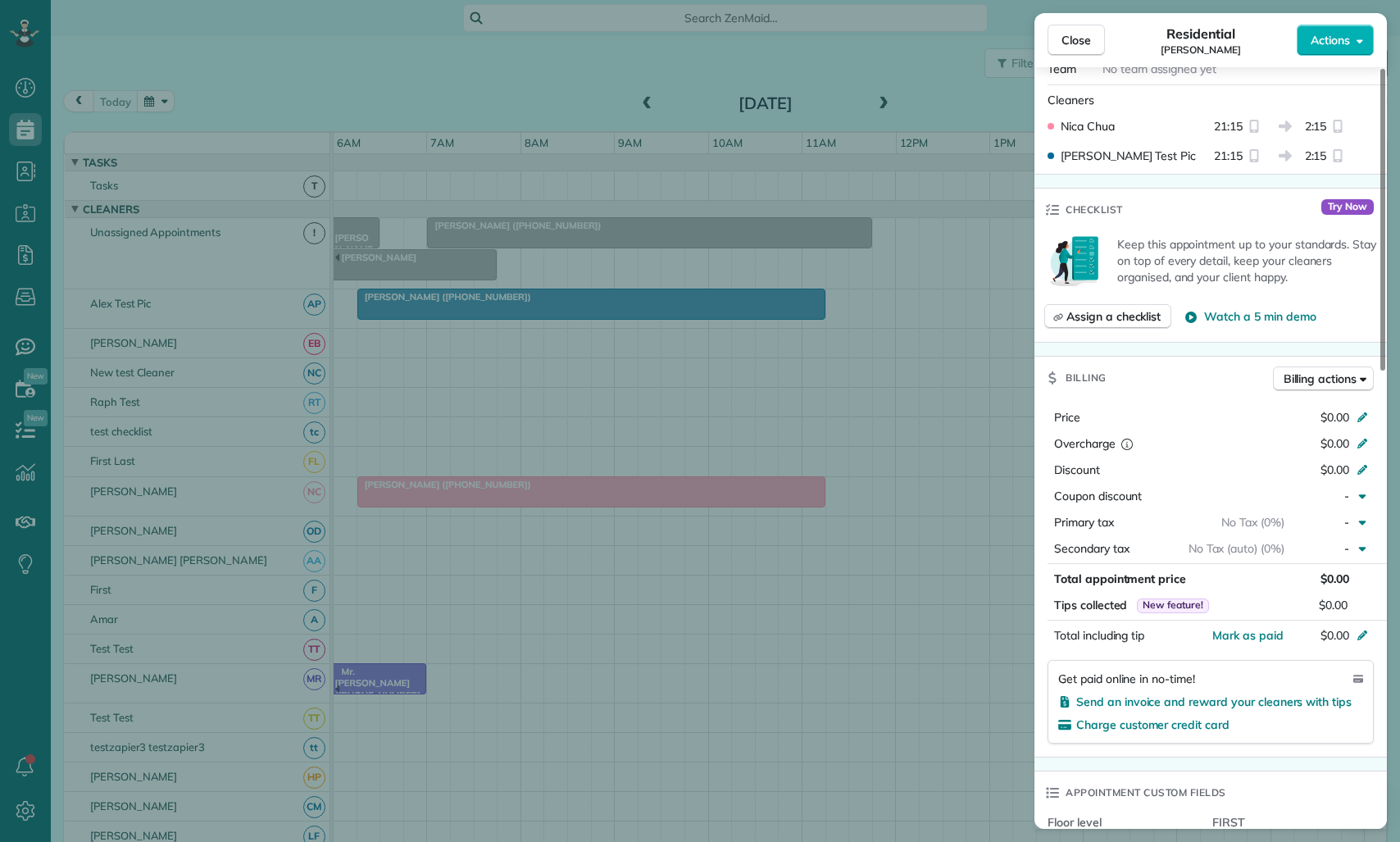 scroll, scrollTop: 489, scrollLeft: 0, axis: vertical 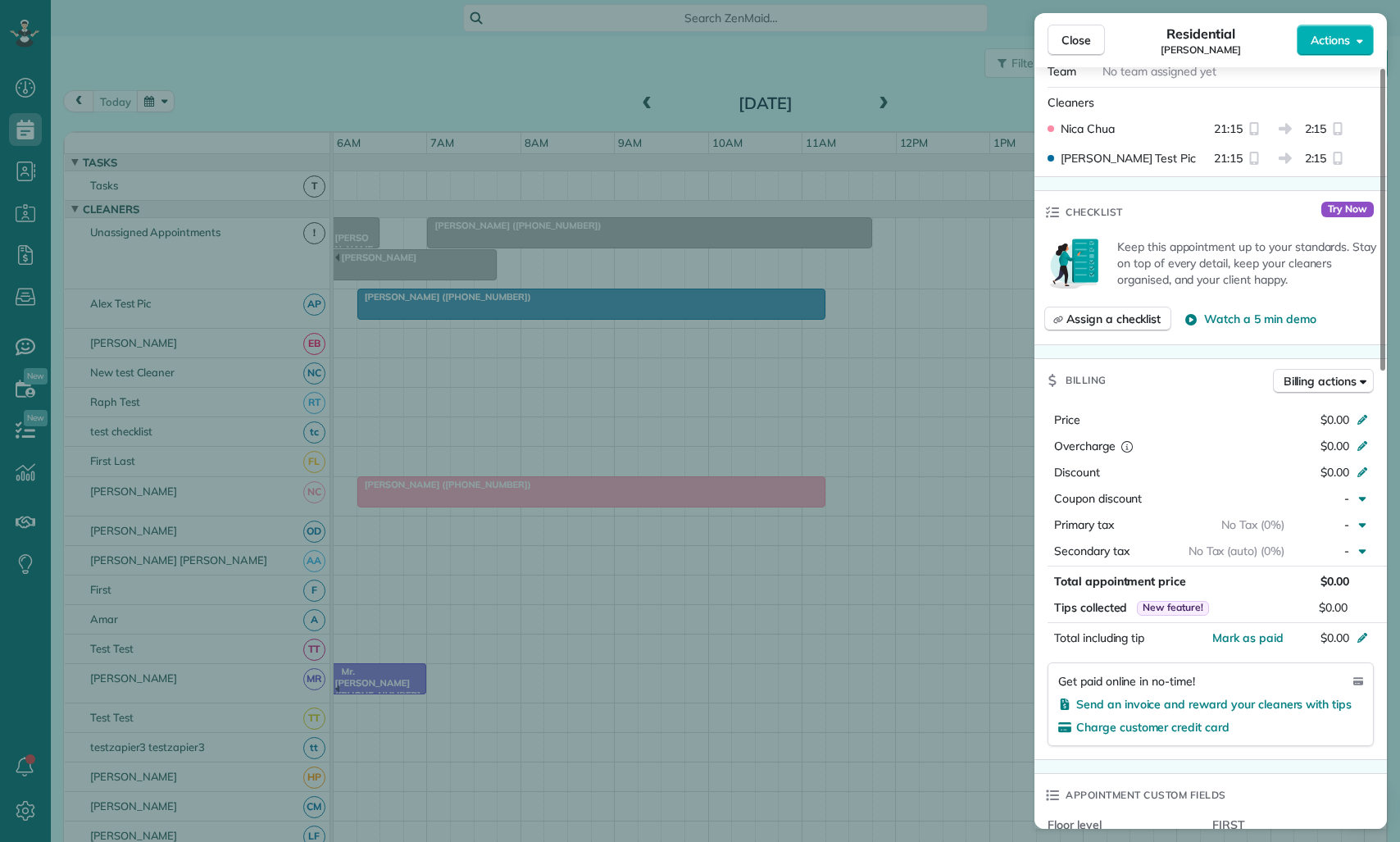 type 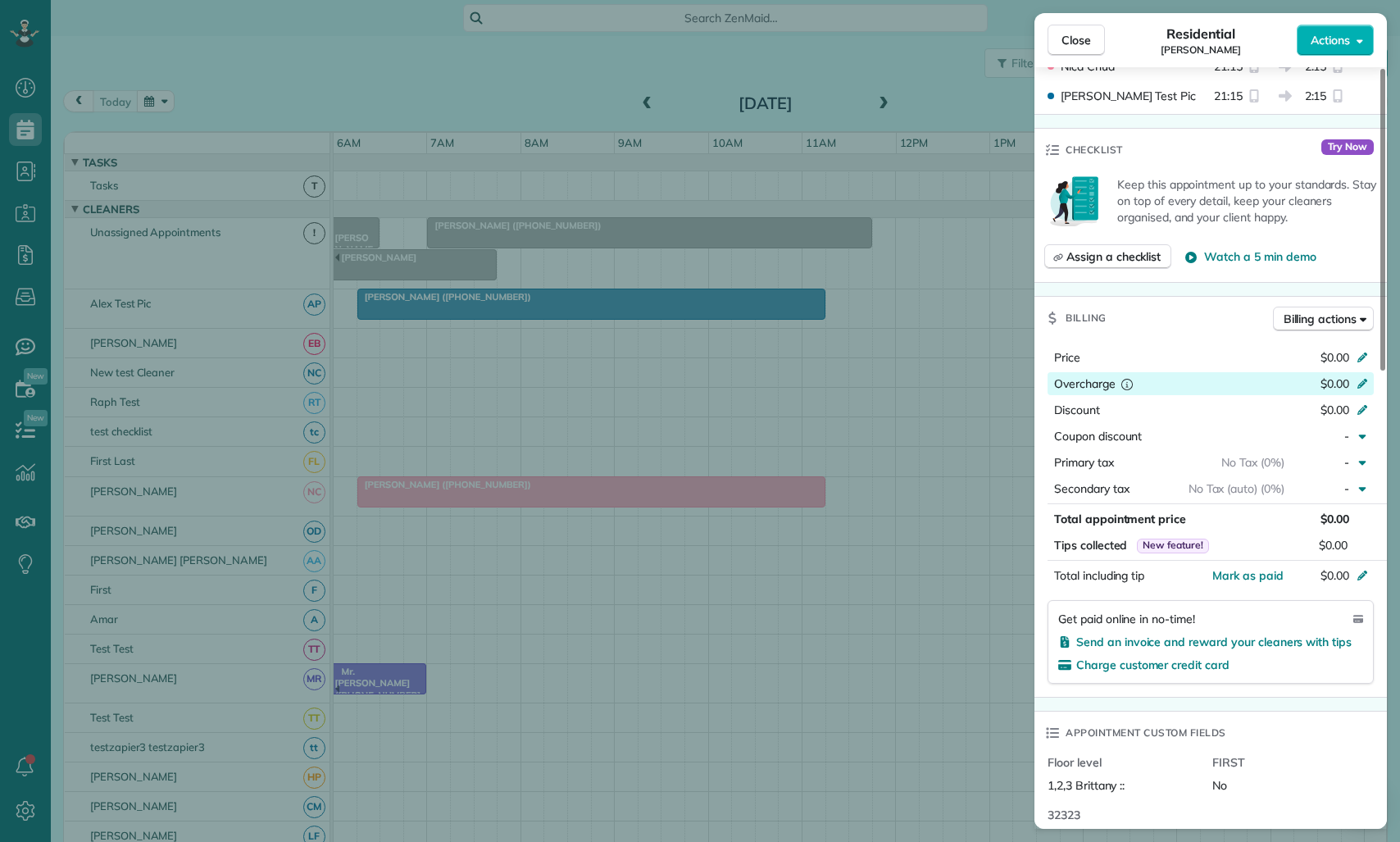 scroll, scrollTop: 553, scrollLeft: 0, axis: vertical 